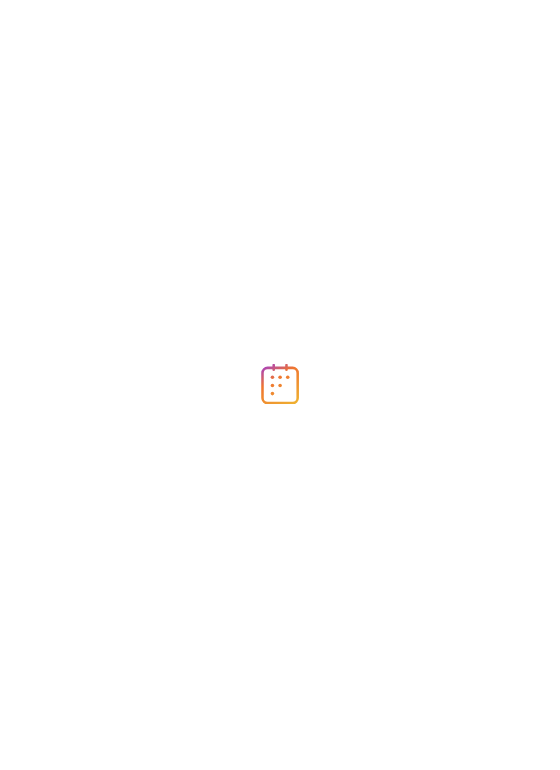 scroll, scrollTop: 0, scrollLeft: 0, axis: both 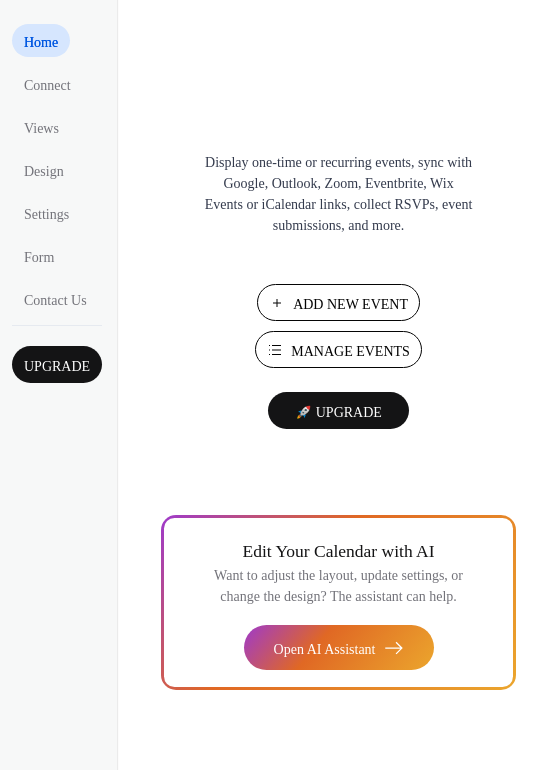 click on "Manage Events" at bounding box center (350, 351) 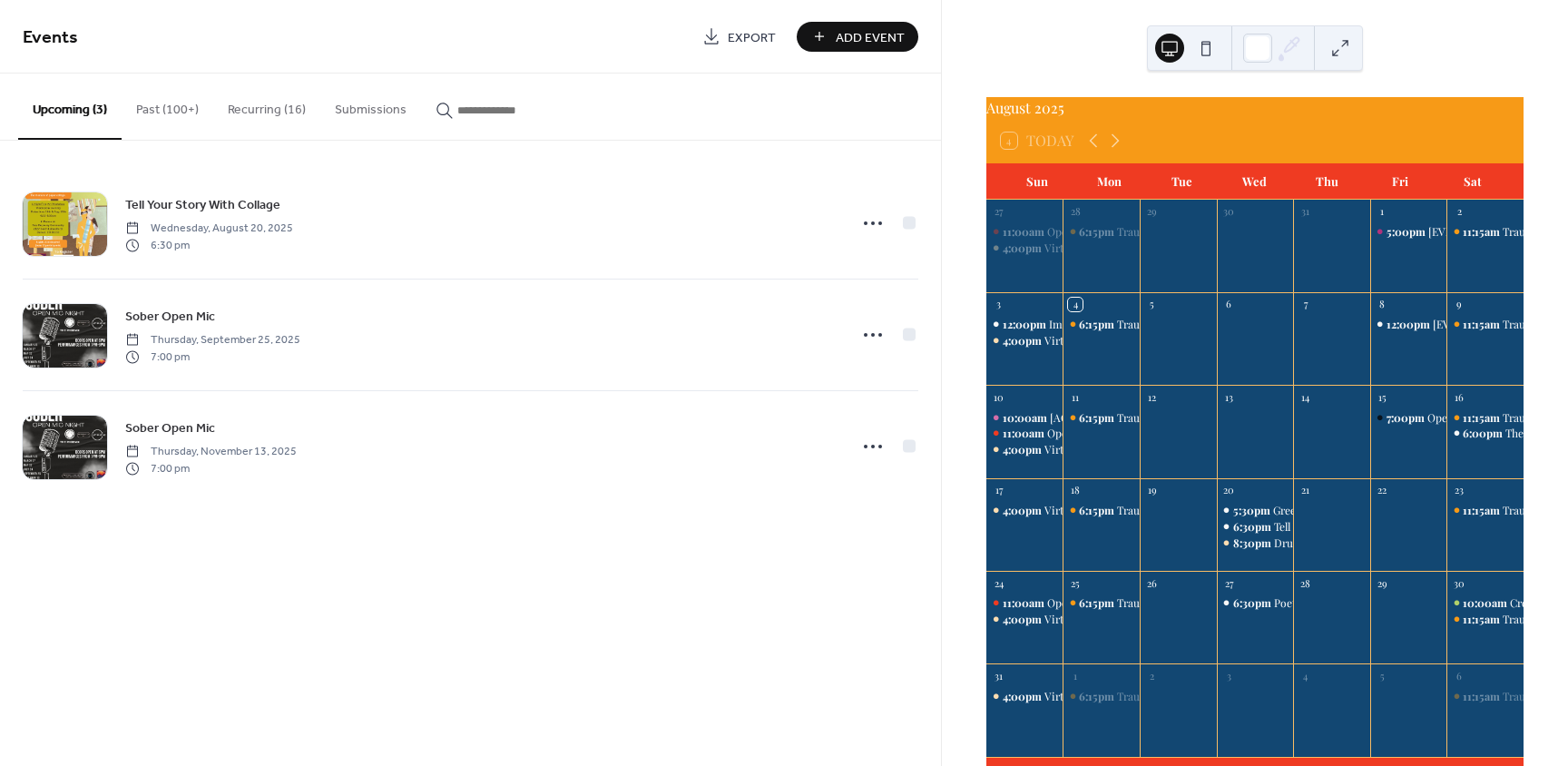 scroll, scrollTop: 0, scrollLeft: 0, axis: both 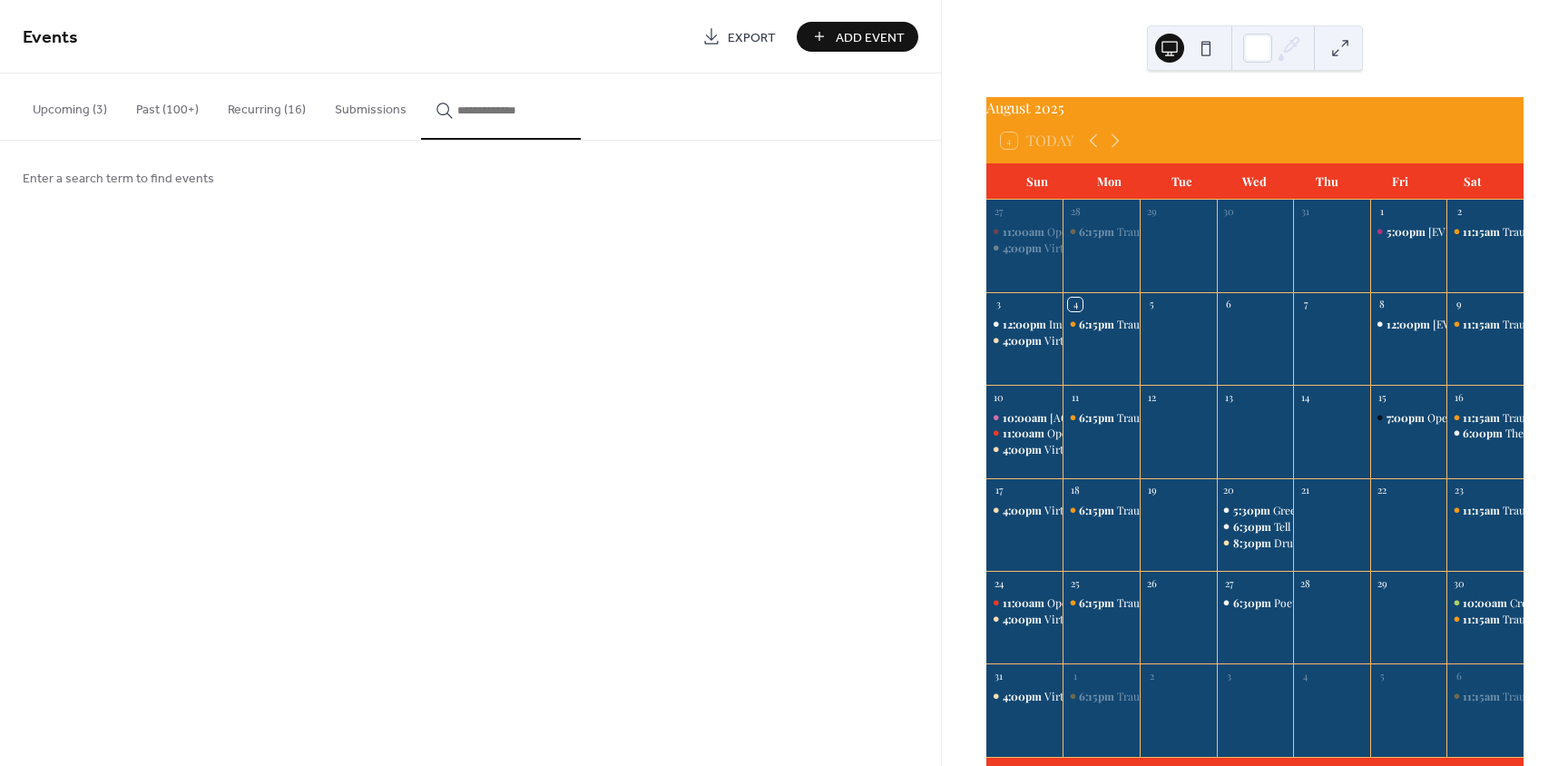 click at bounding box center (512, 110) 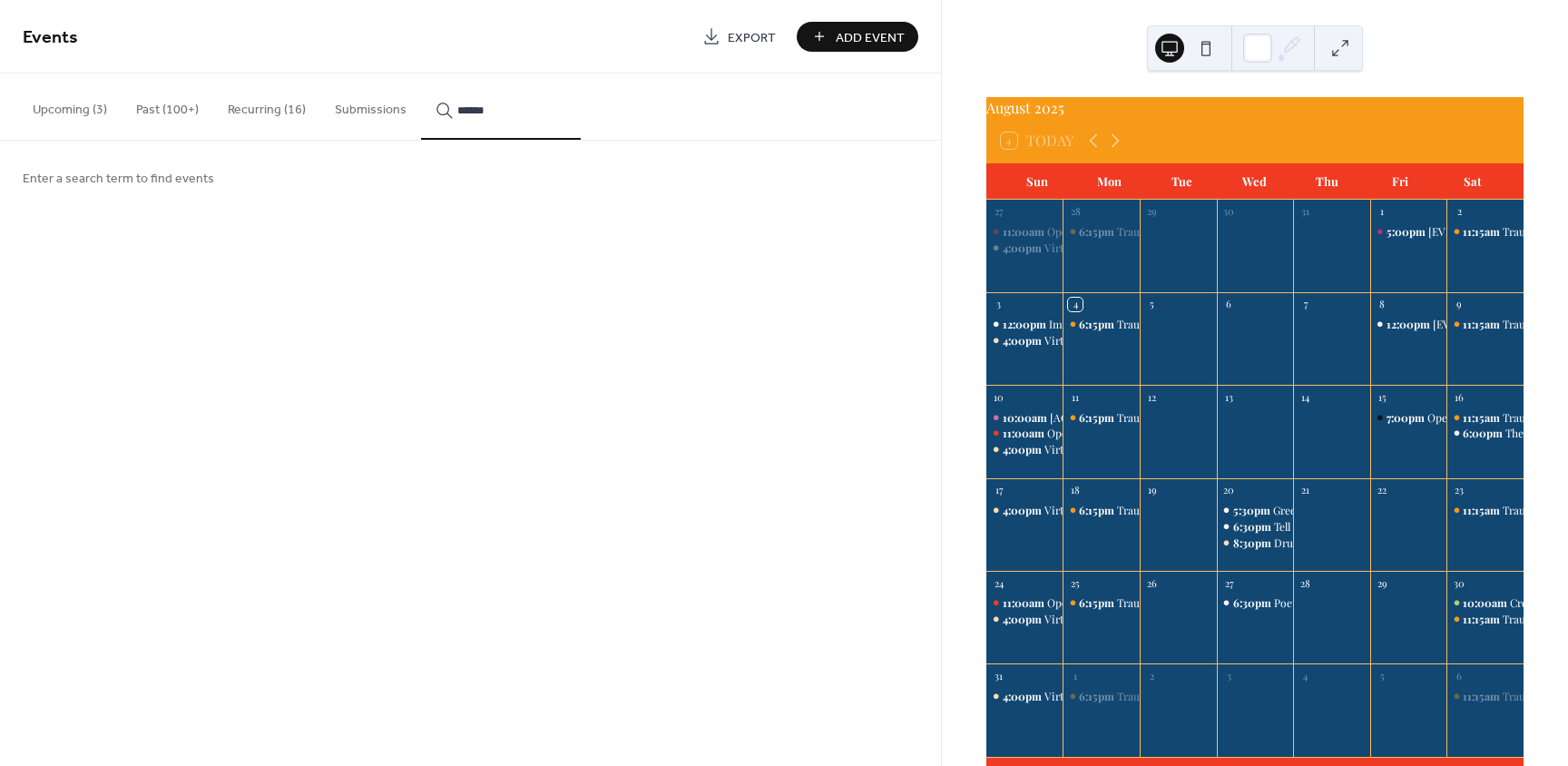click on "******" at bounding box center [501, 106] 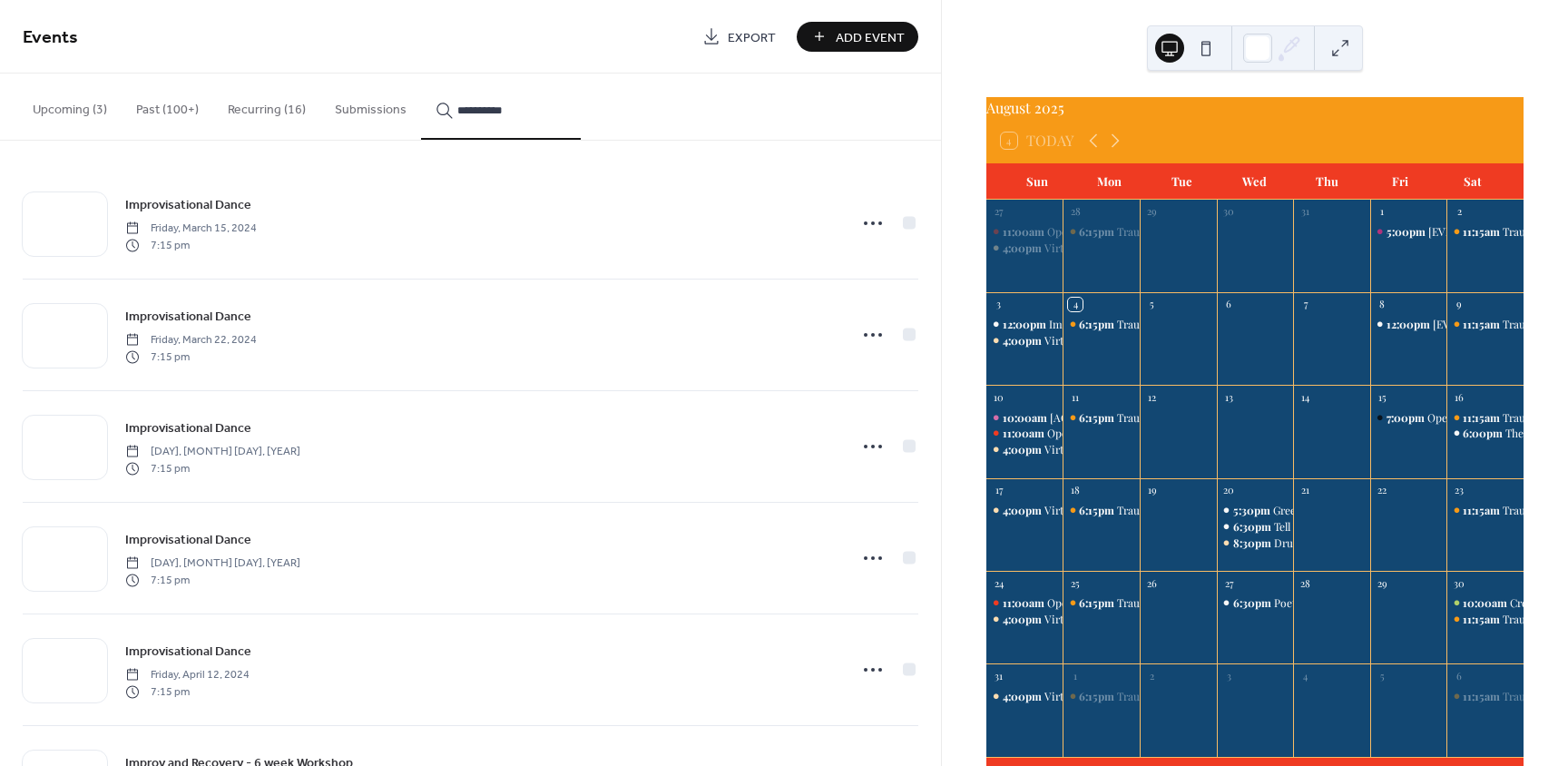 scroll, scrollTop: 656, scrollLeft: 0, axis: vertical 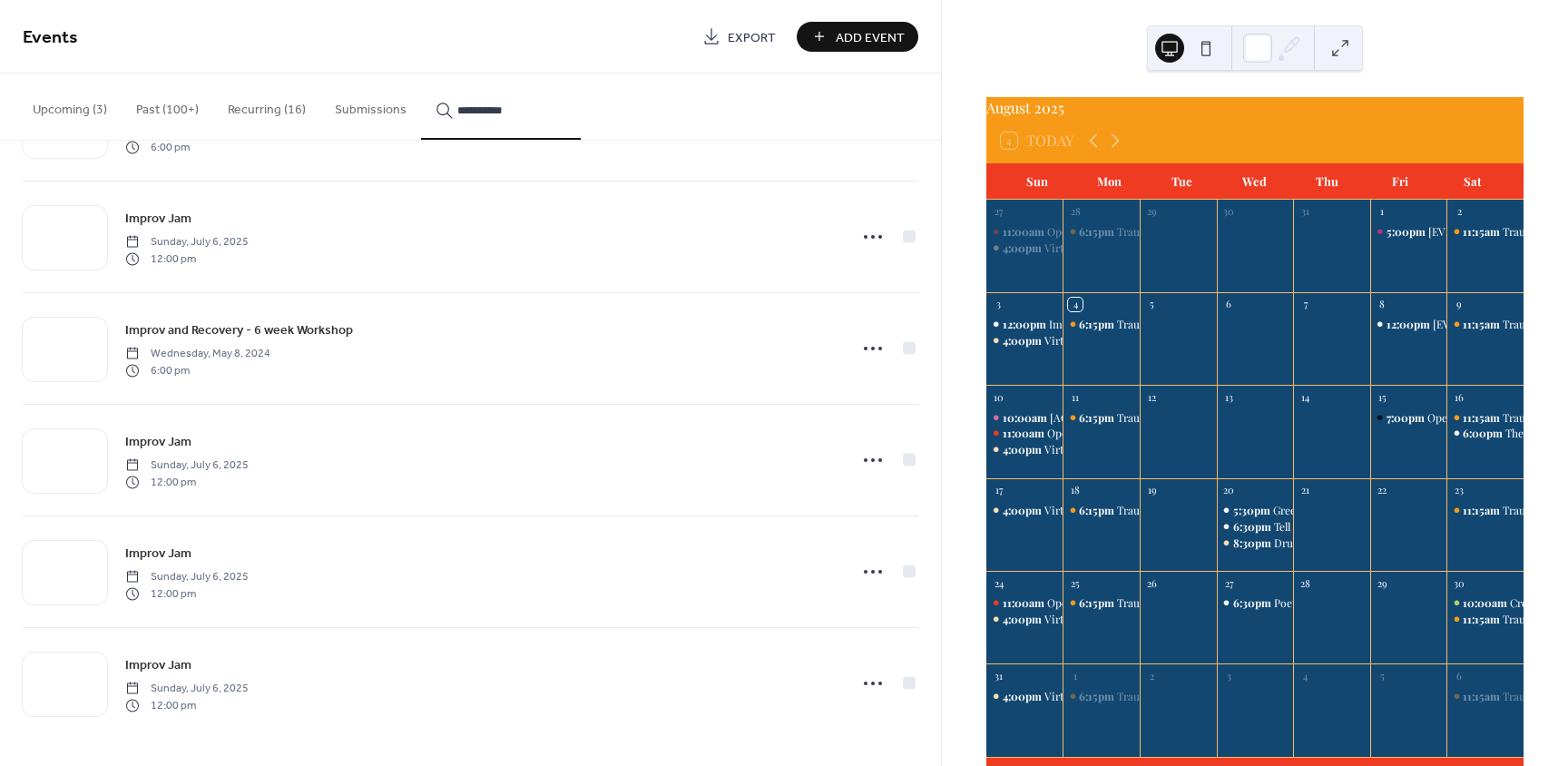 type on "**********" 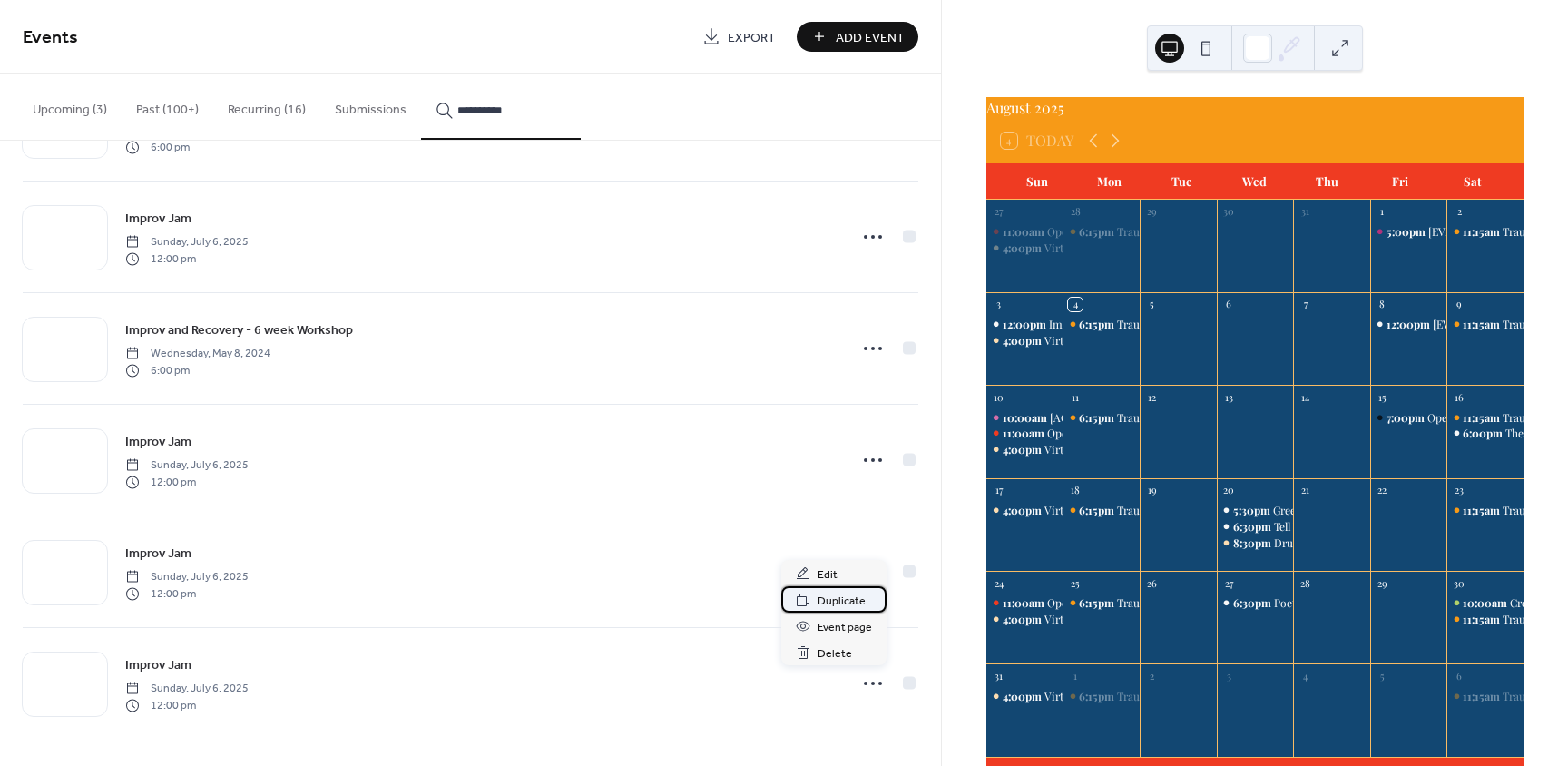 click on "Duplicate" at bounding box center (841, 601) 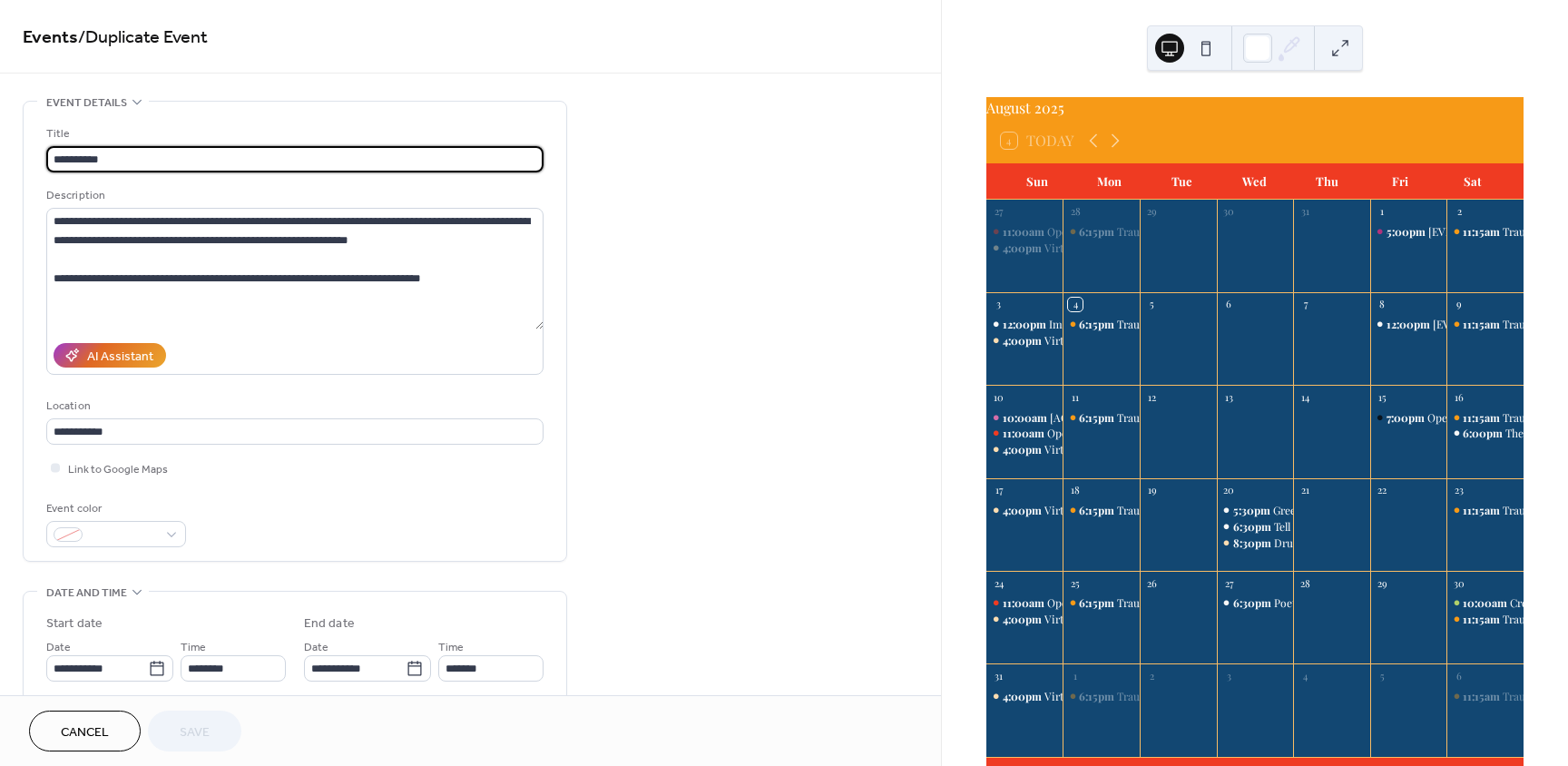 type on "**********" 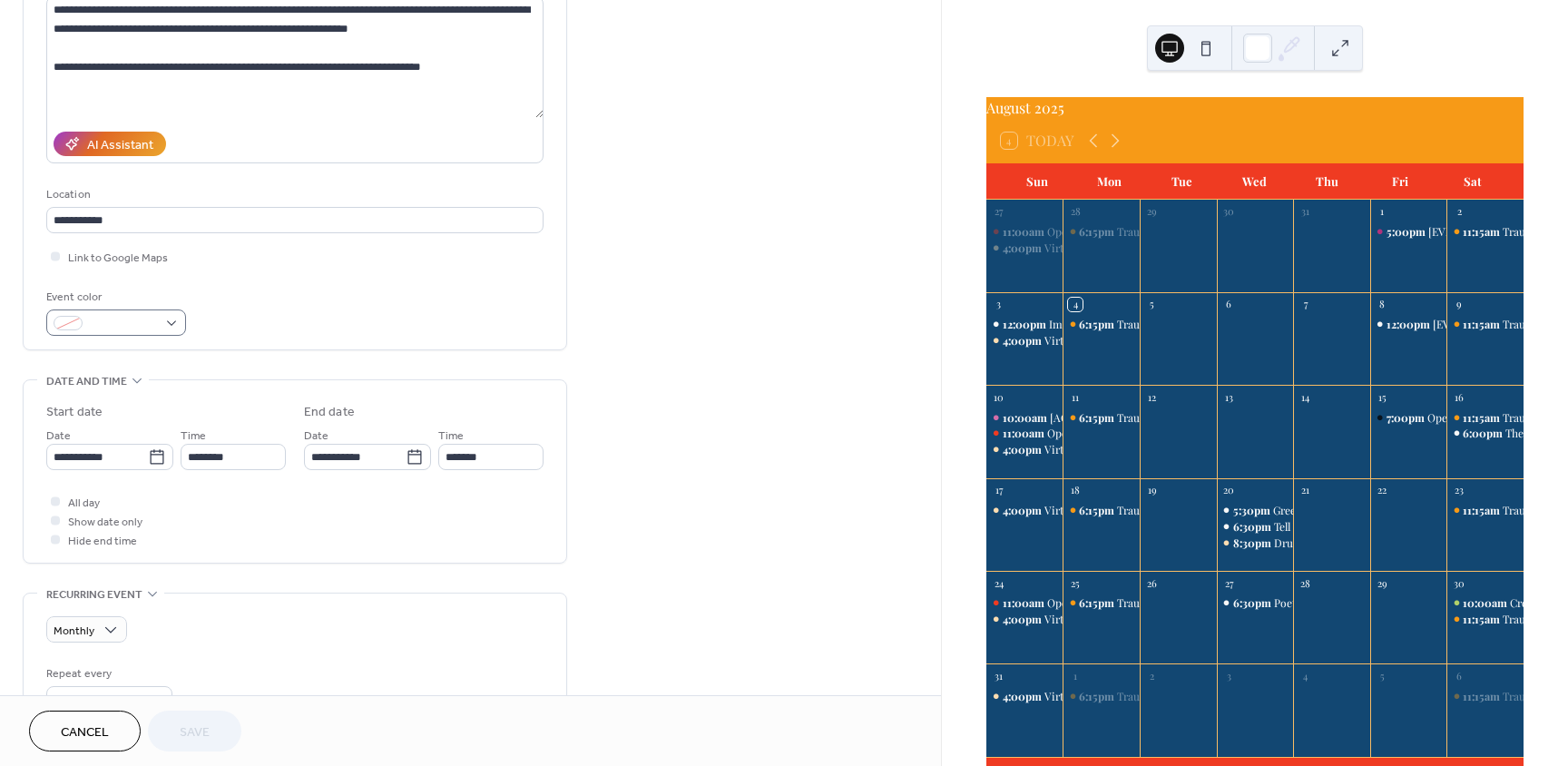 scroll, scrollTop: 212, scrollLeft: 0, axis: vertical 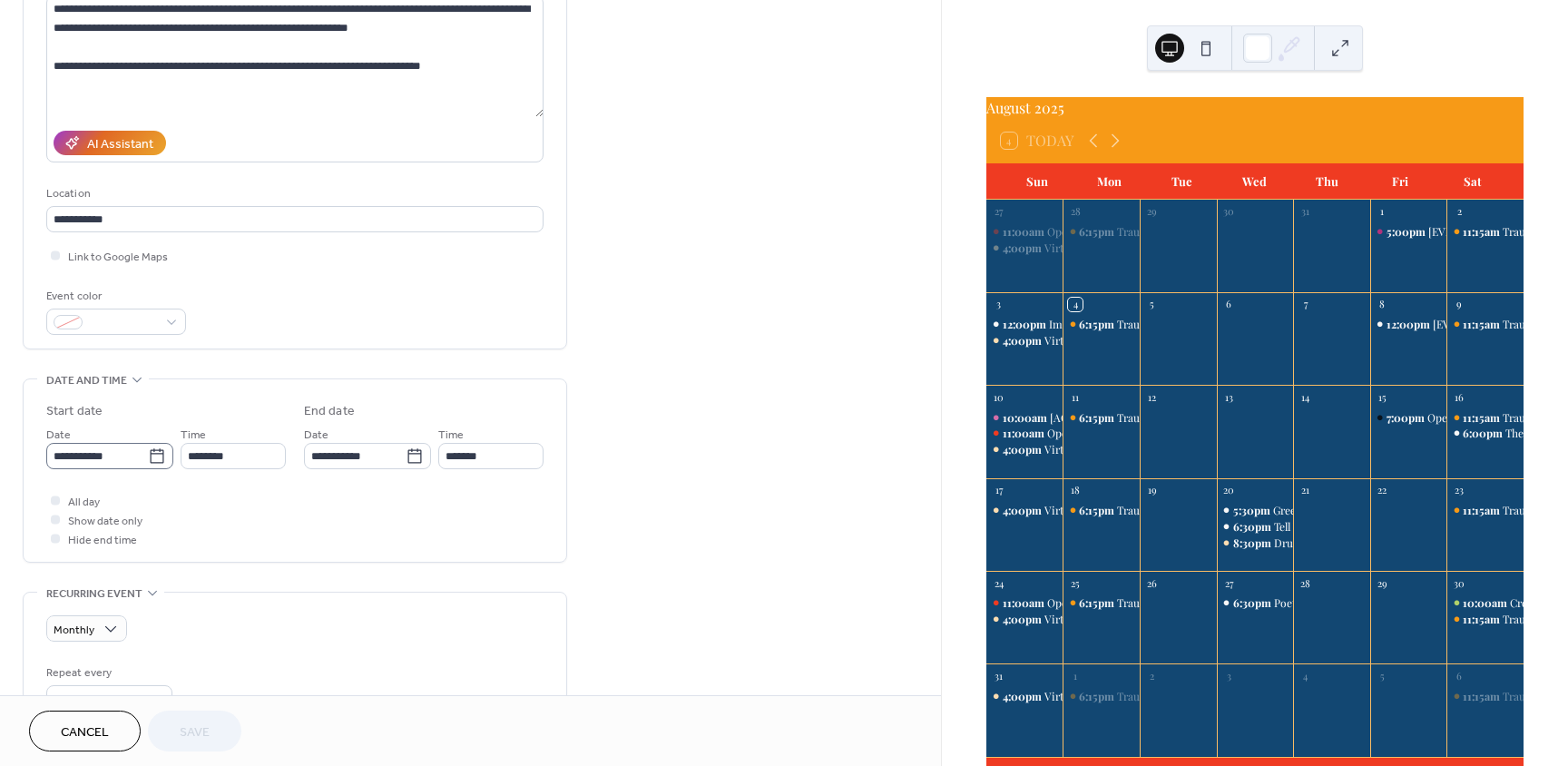 click 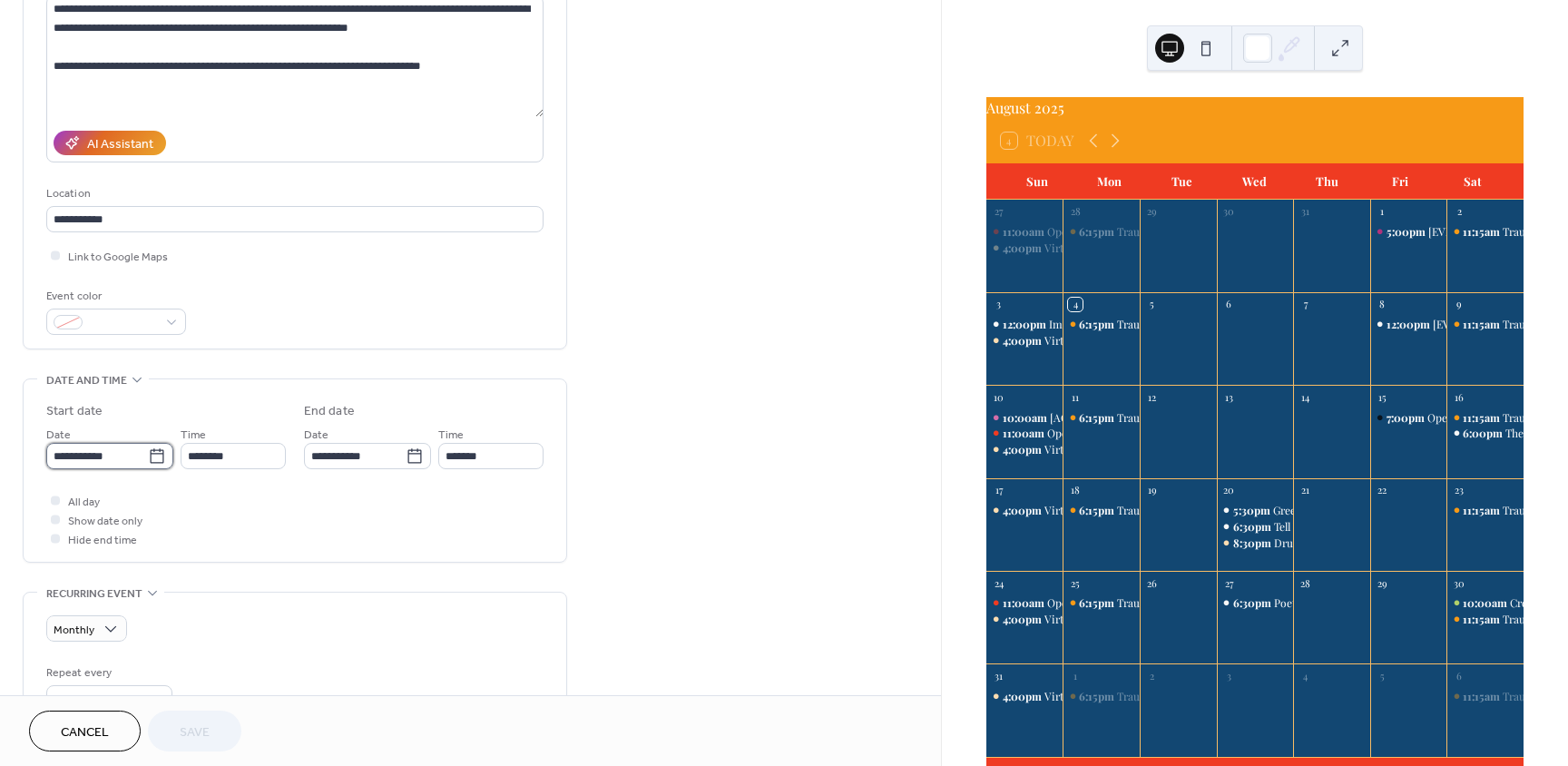 click on "**********" at bounding box center [97, 456] 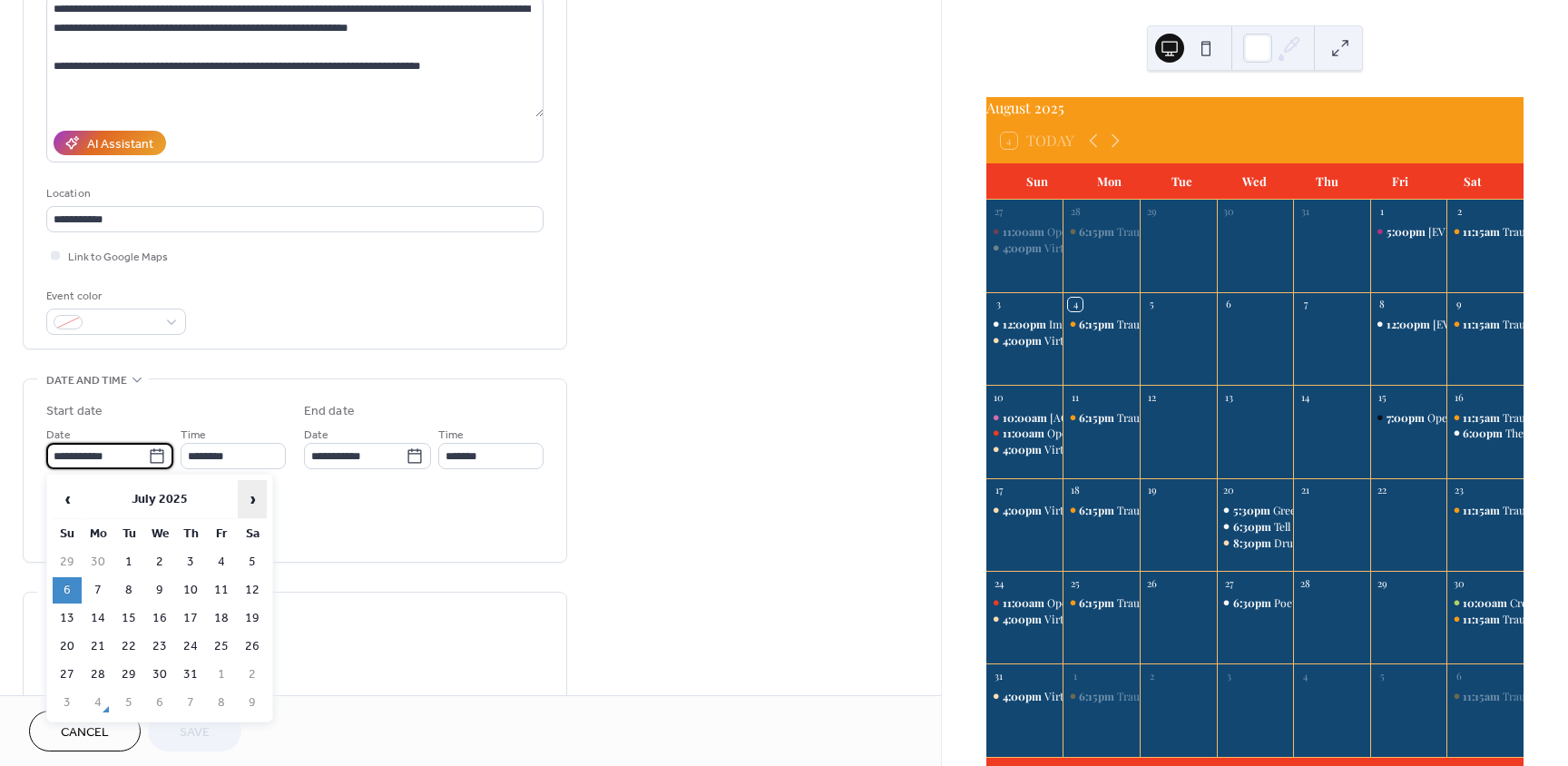 click on "›" at bounding box center [252, 499] 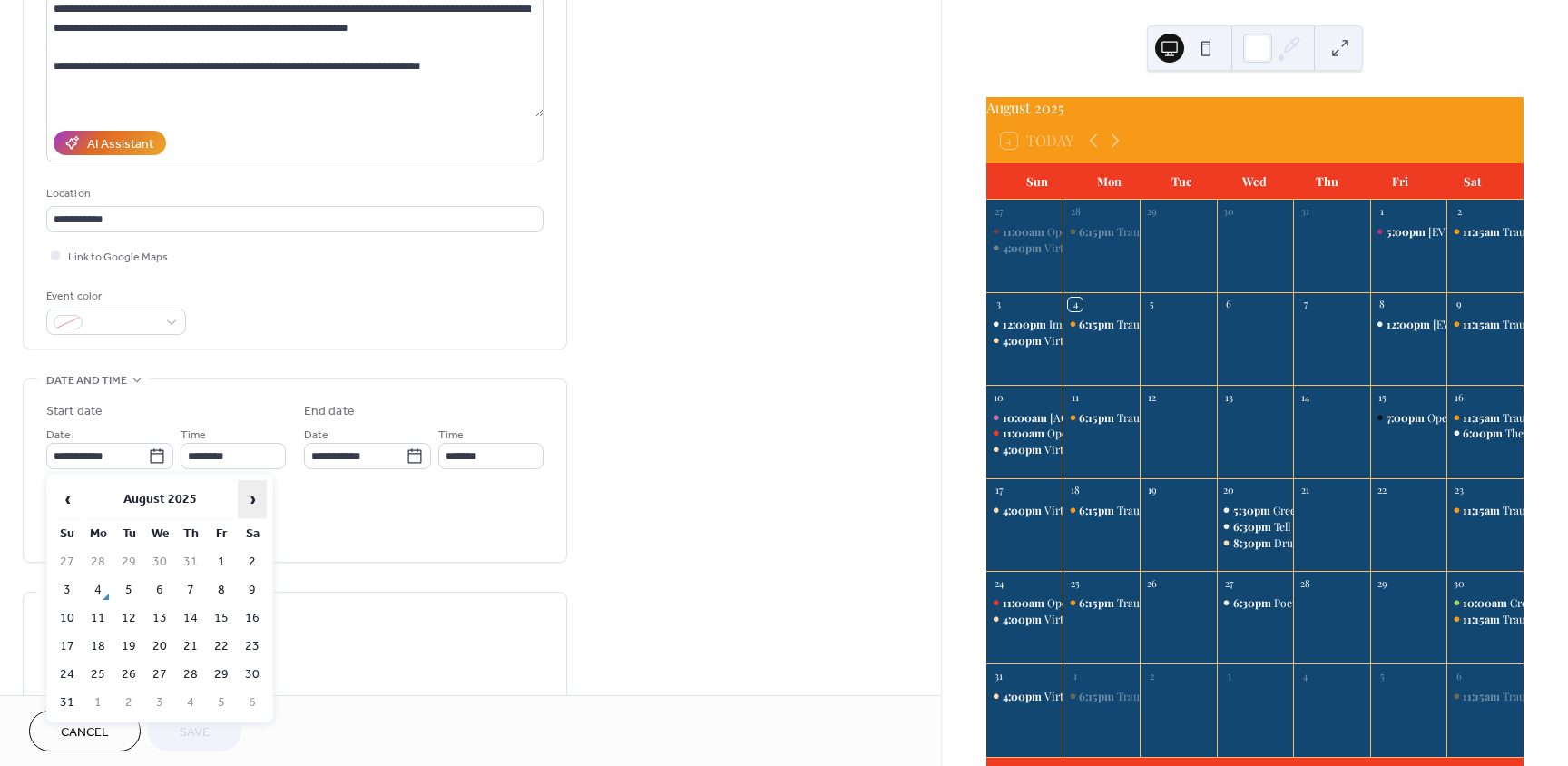 click on "›" at bounding box center [252, 499] 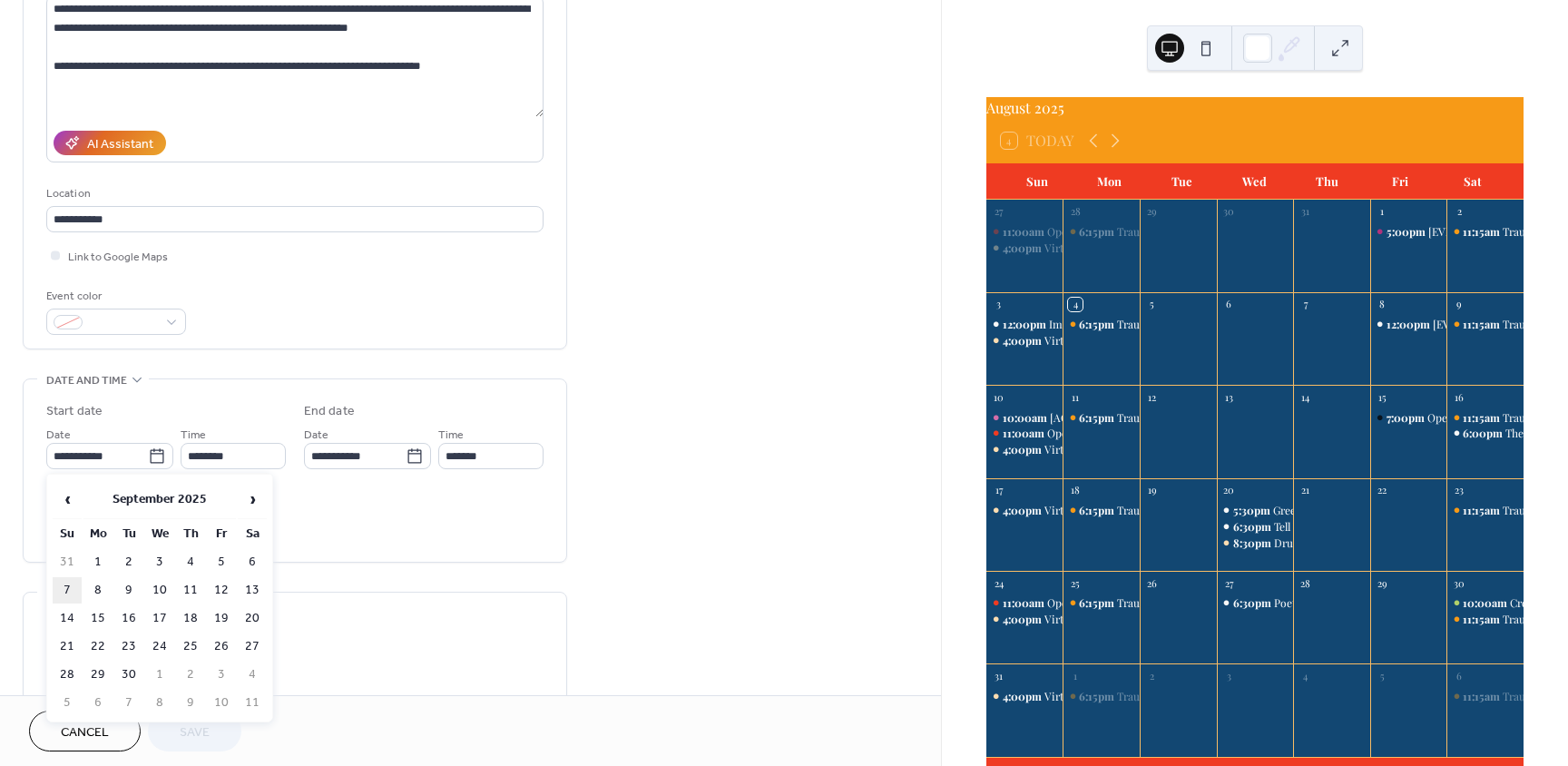 click on "7" at bounding box center [67, 590] 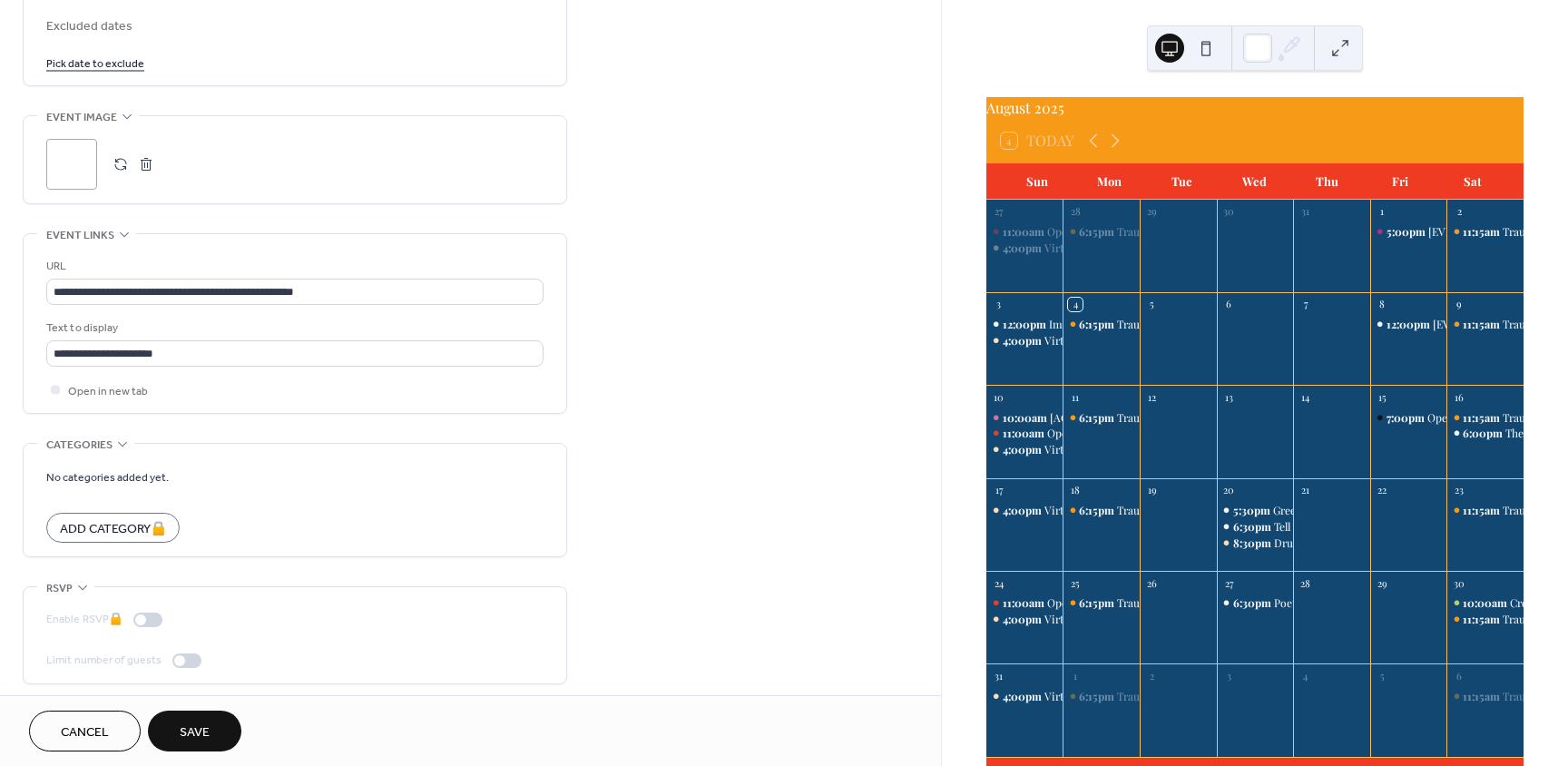 scroll, scrollTop: 1126, scrollLeft: 0, axis: vertical 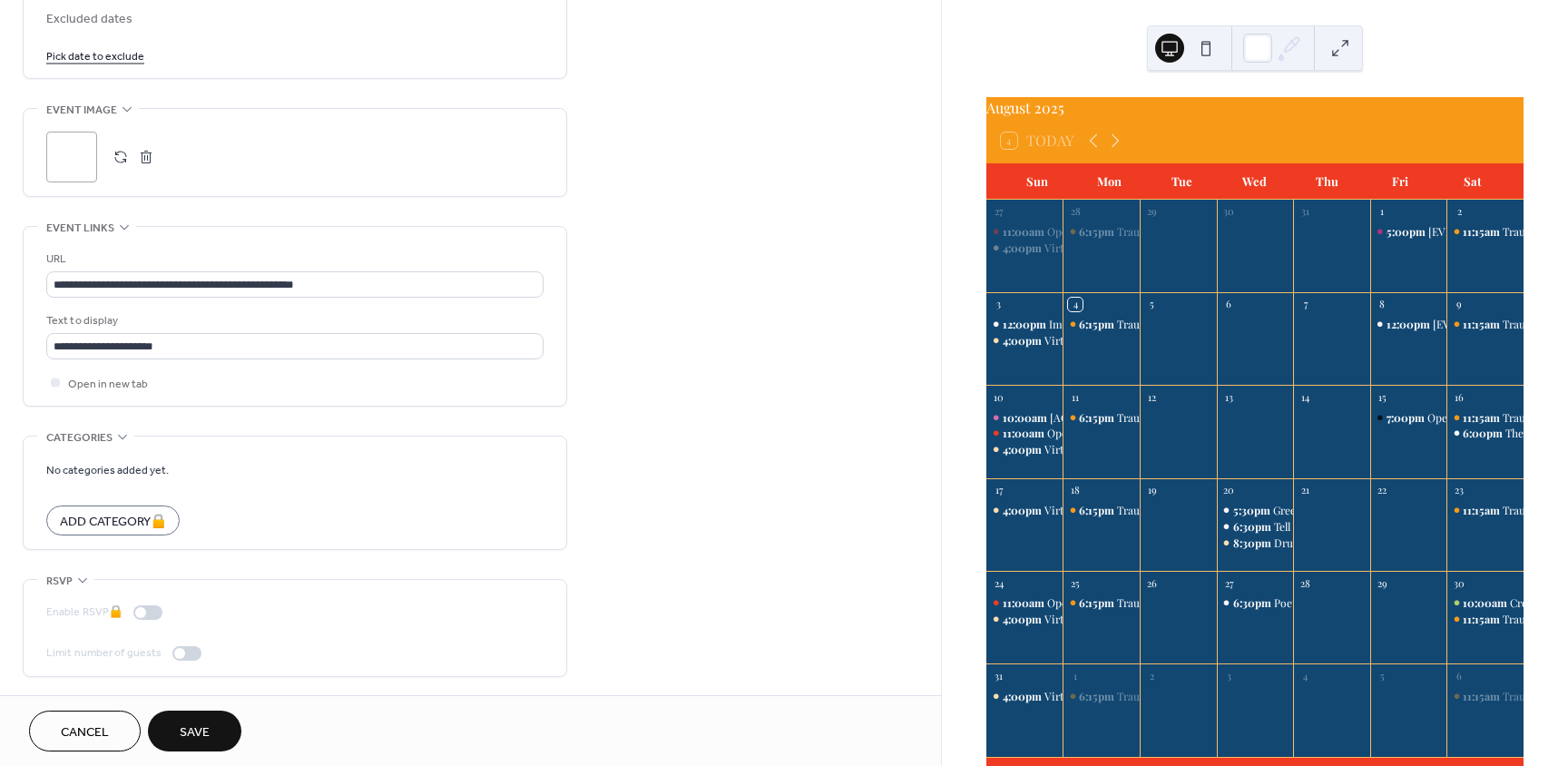 click on "Save" at bounding box center (194, 732) 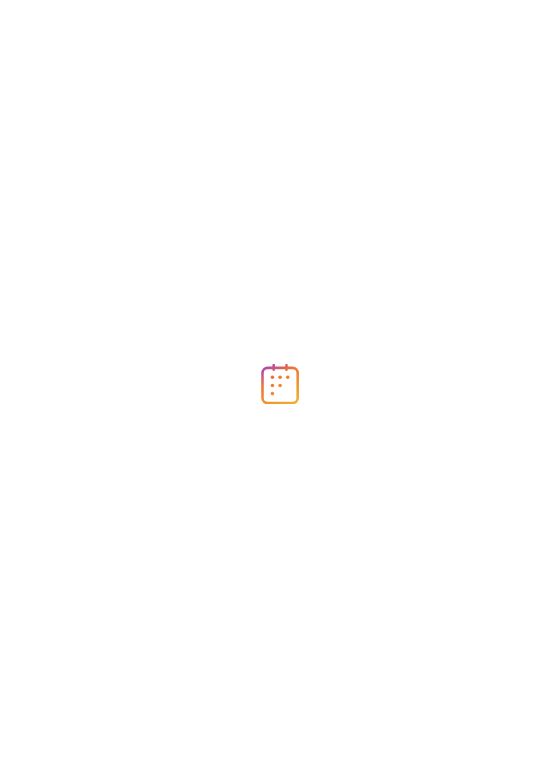 scroll, scrollTop: 0, scrollLeft: 0, axis: both 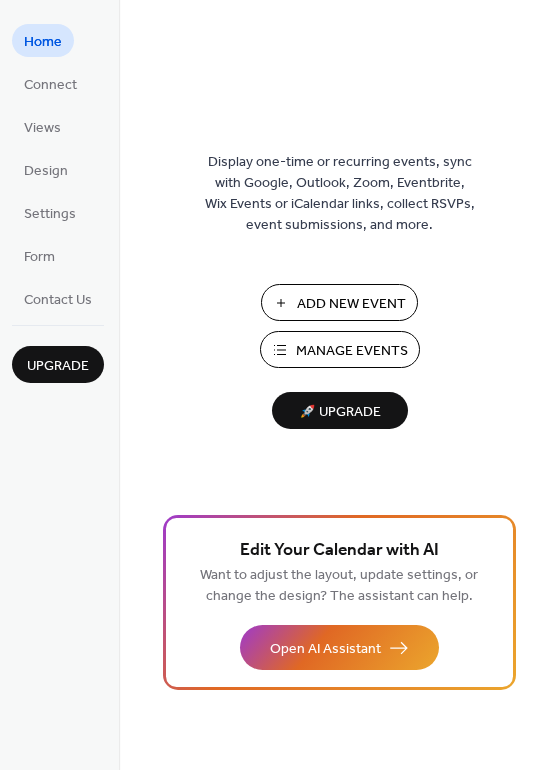 click on "Manage Events" at bounding box center [352, 351] 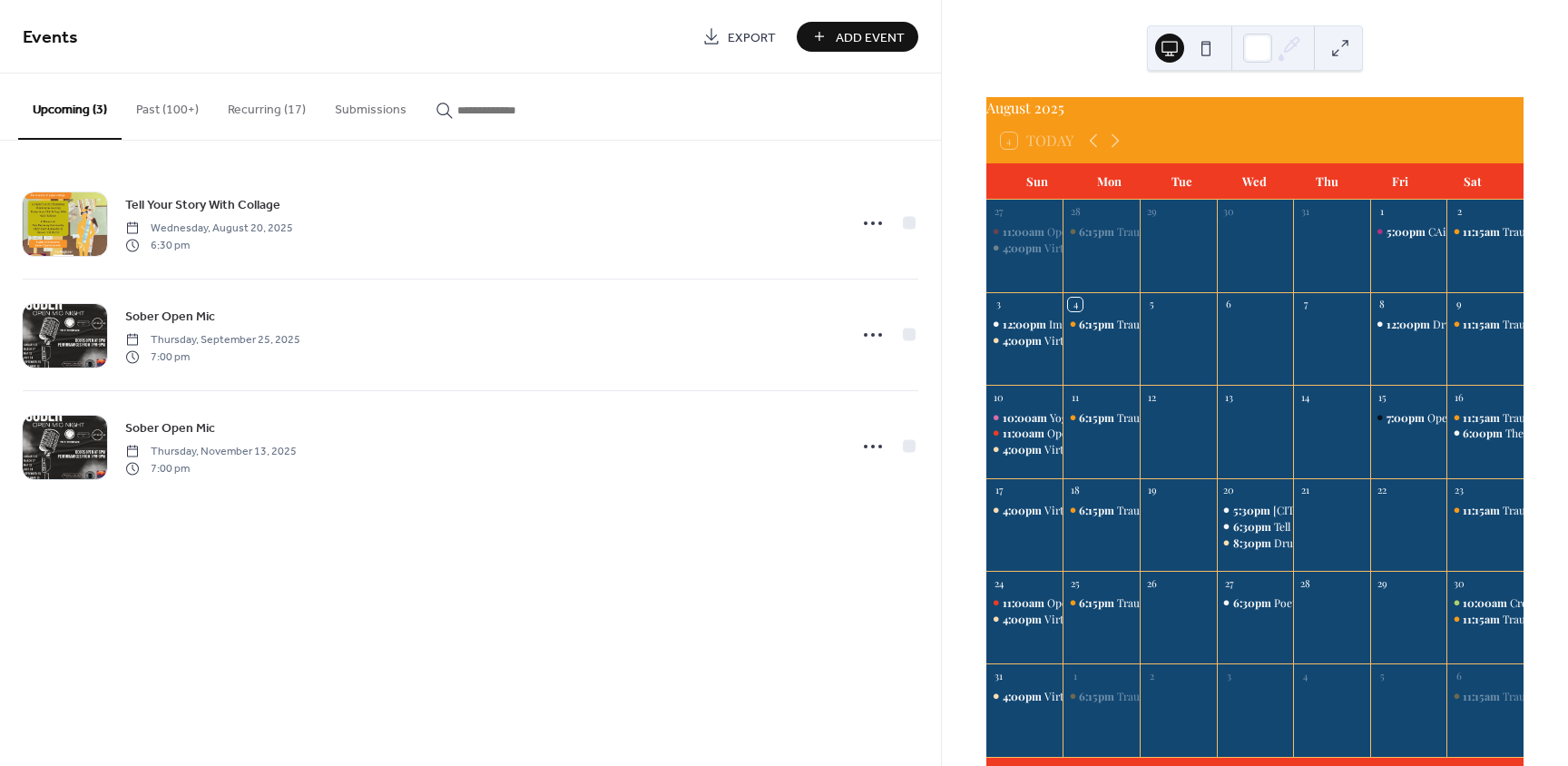 scroll, scrollTop: 0, scrollLeft: 0, axis: both 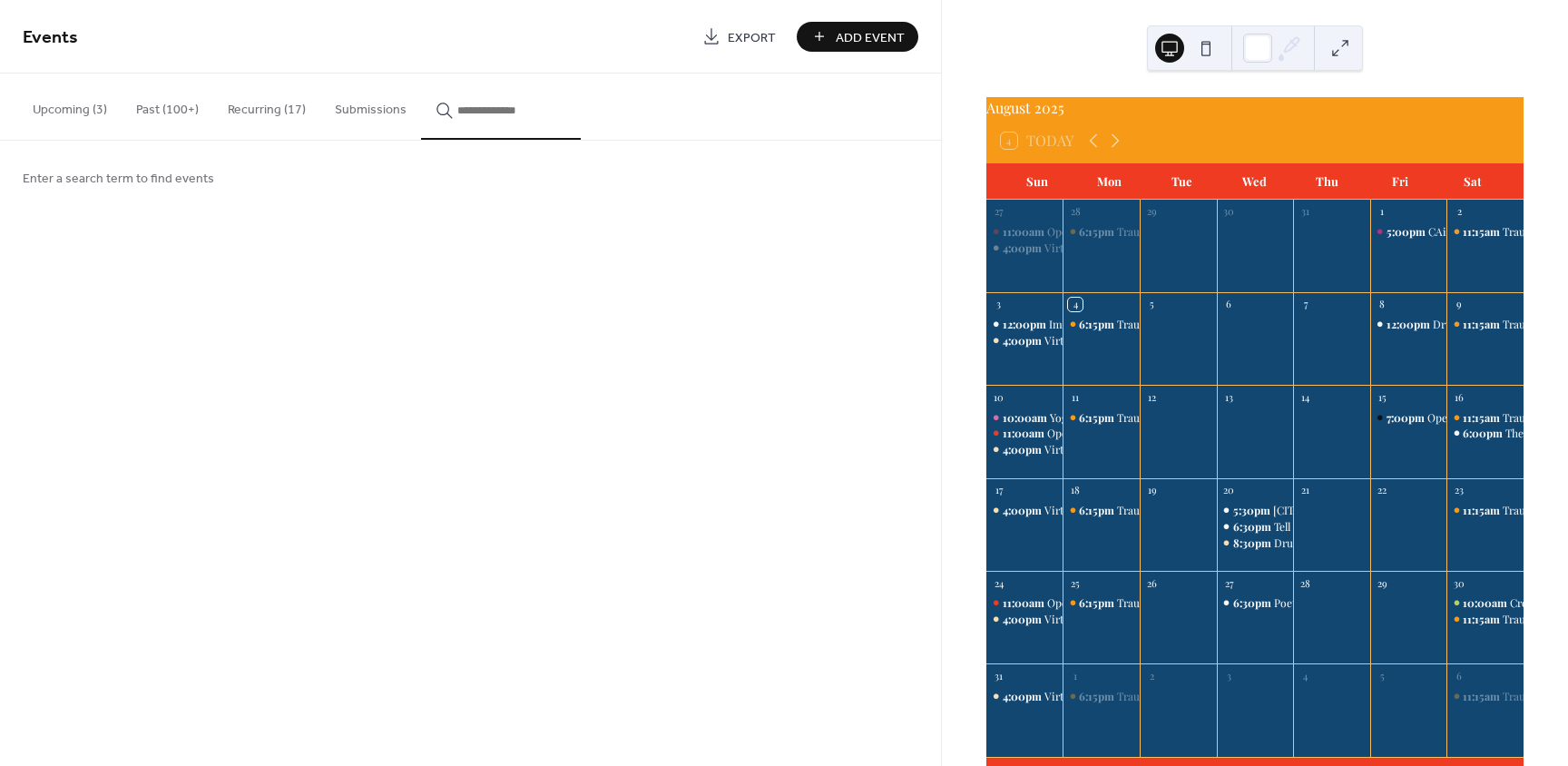 click at bounding box center (512, 110) 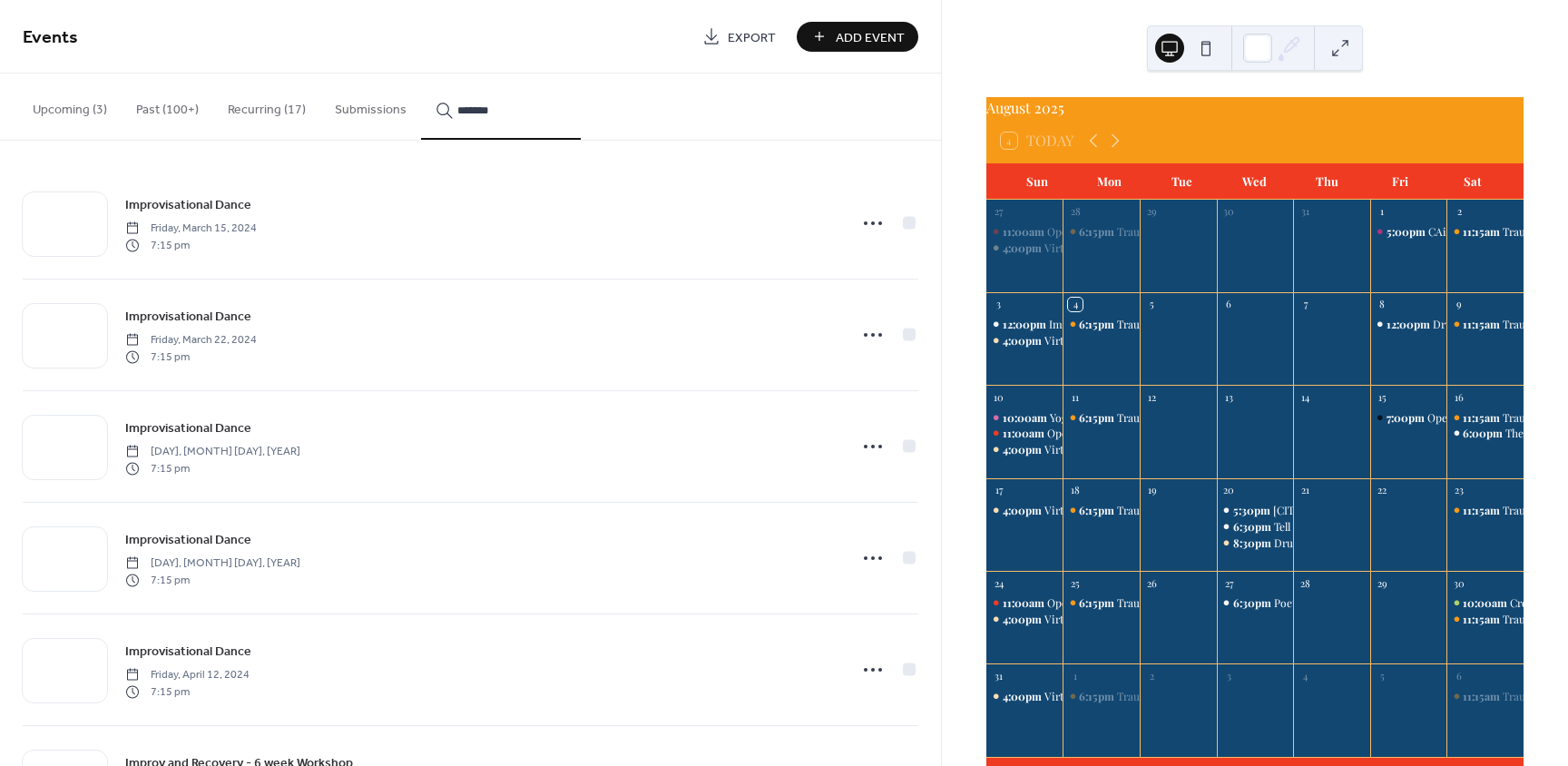 click on "******" at bounding box center [501, 106] 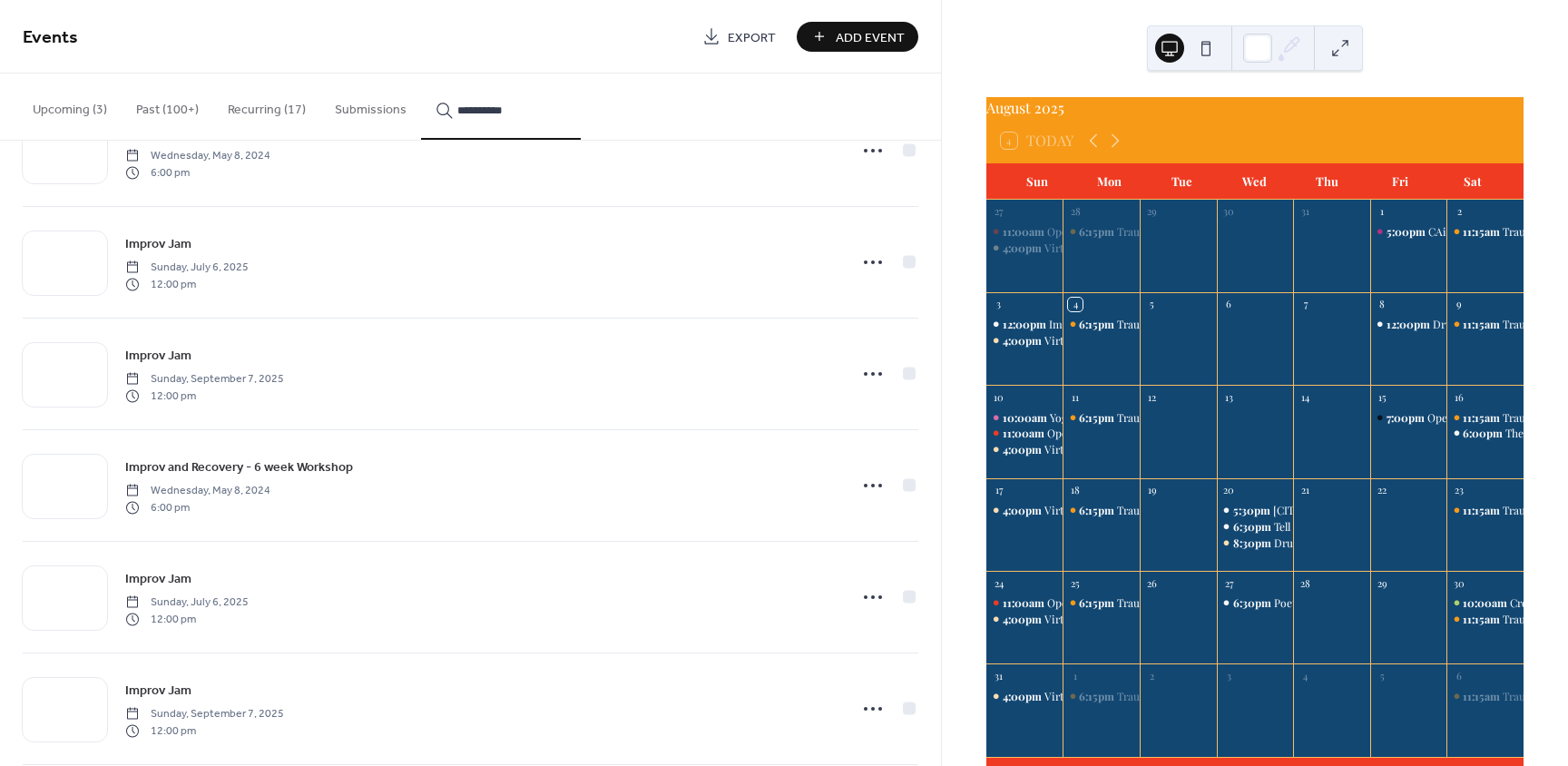 scroll, scrollTop: 879, scrollLeft: 0, axis: vertical 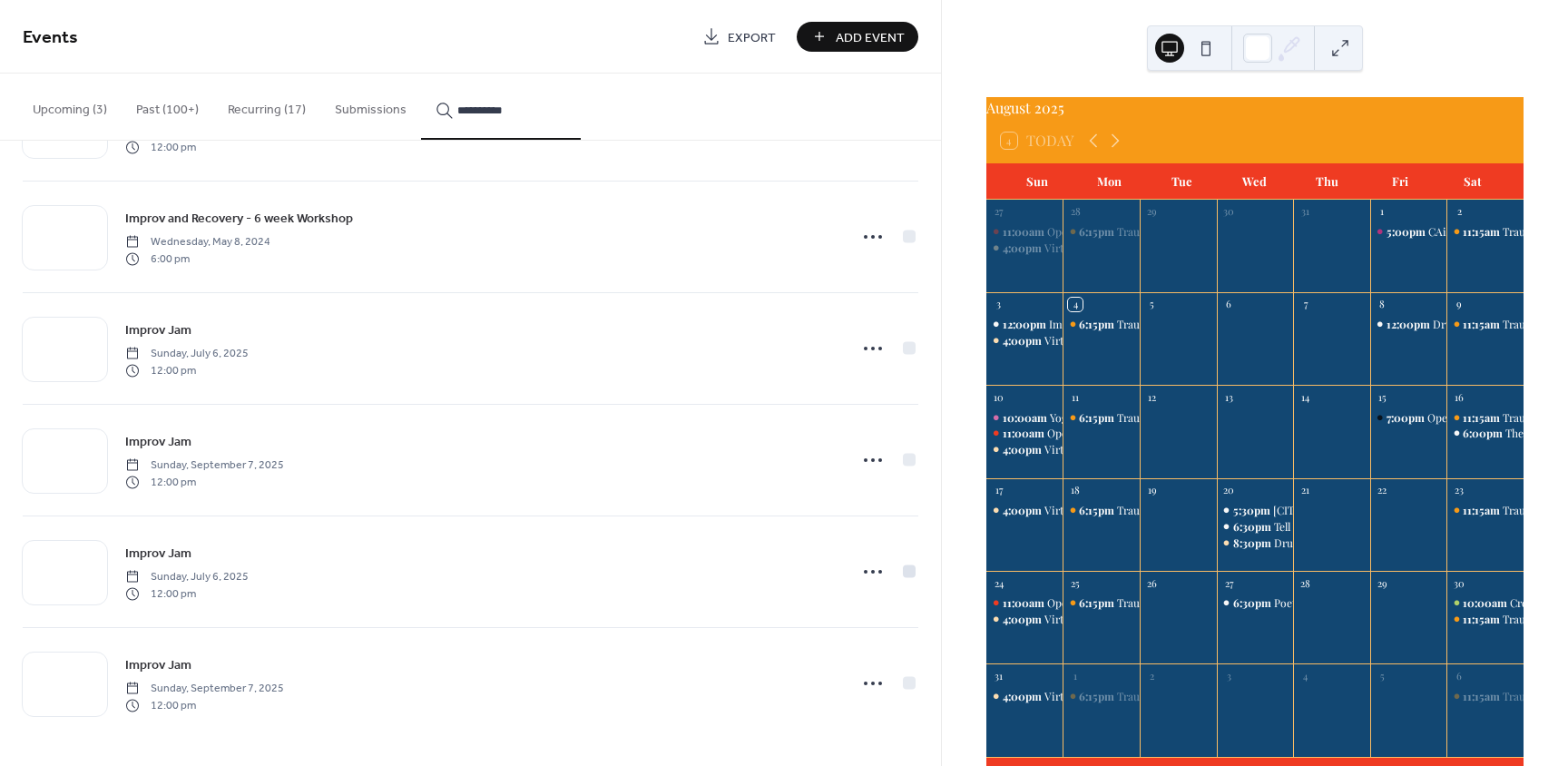 type on "**********" 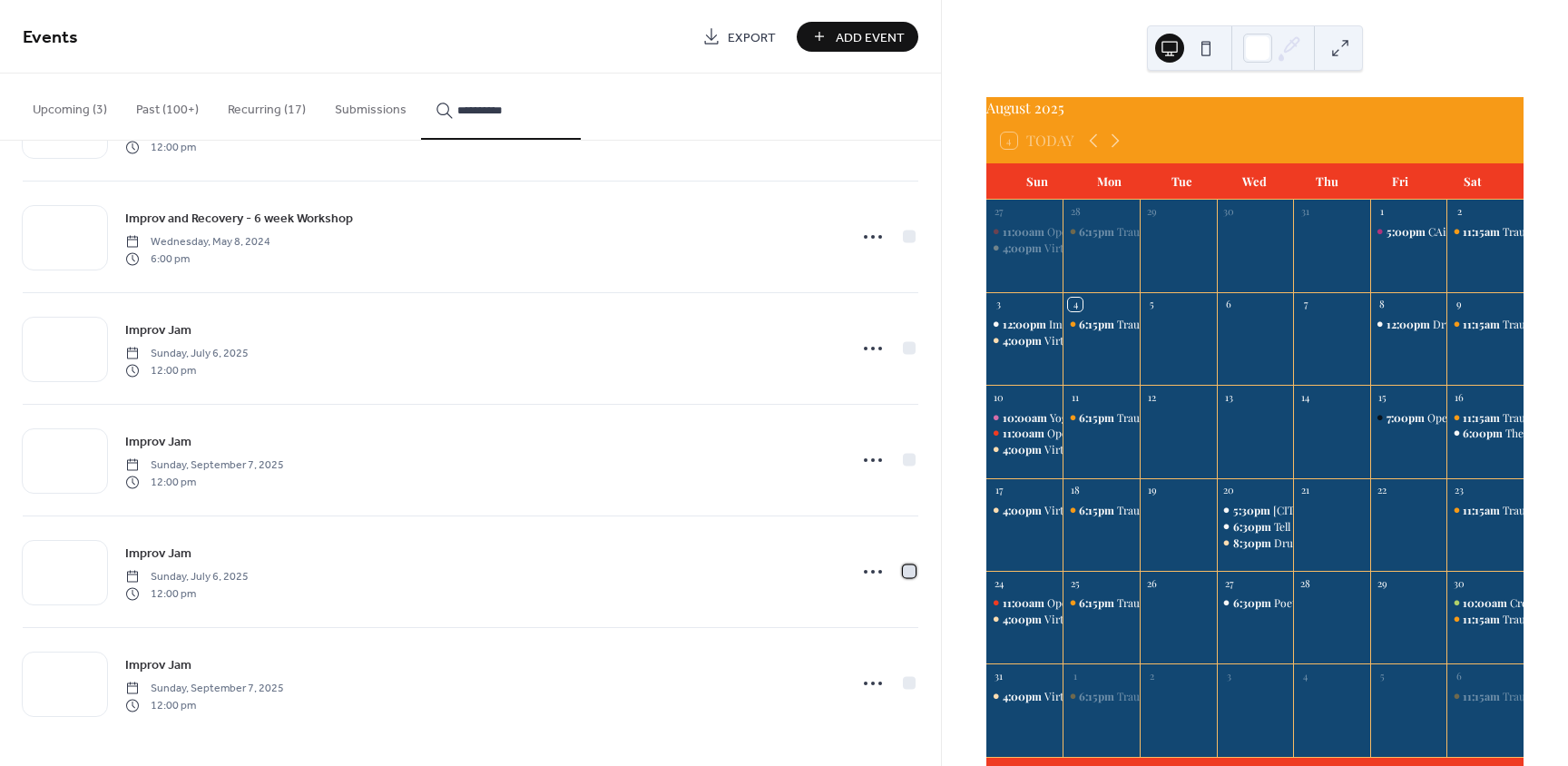 click at bounding box center (909, 571) 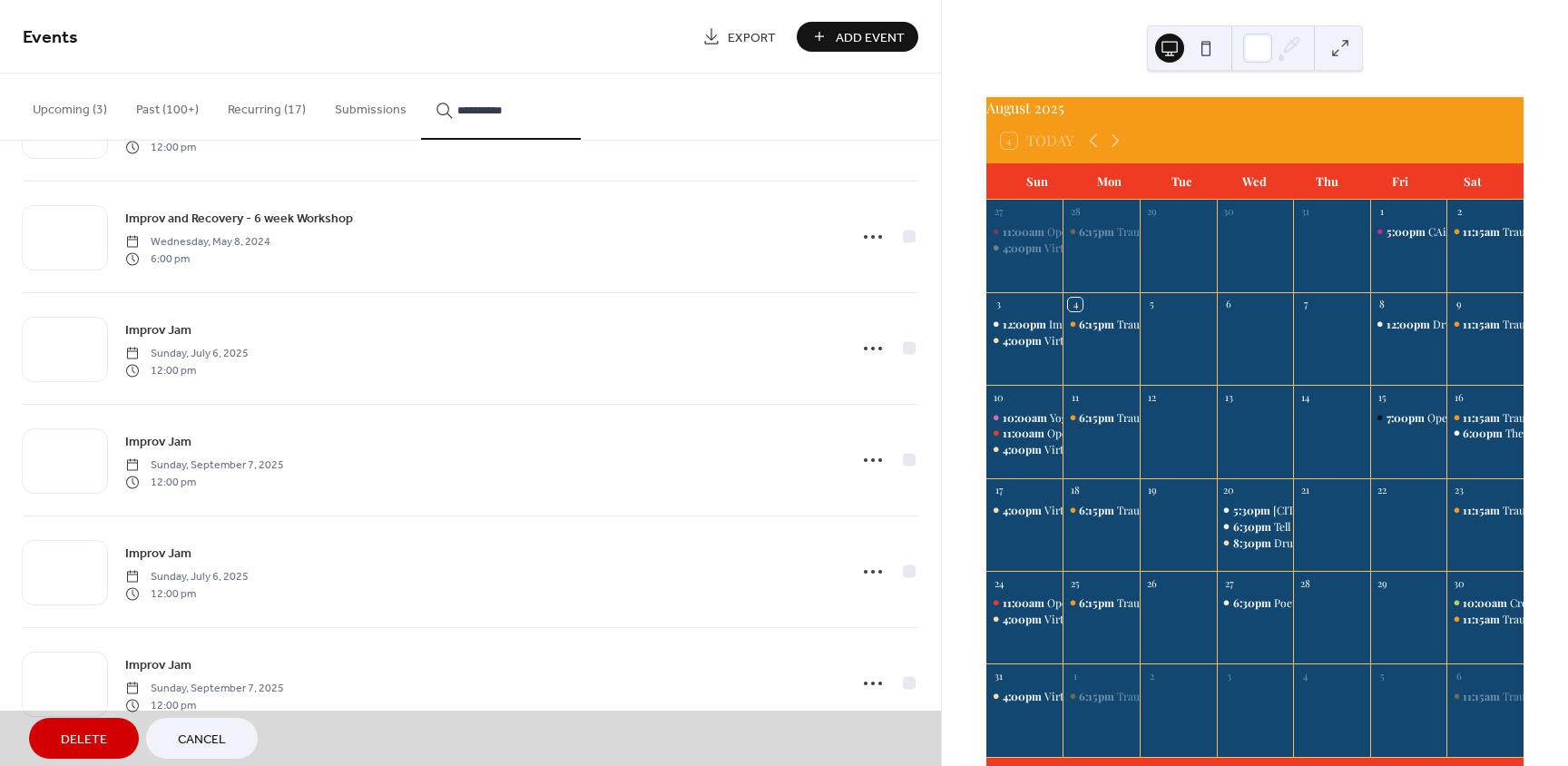 click on "Improv Jam Sunday, July 6, 2025 12:00 pm" at bounding box center (470, 571) 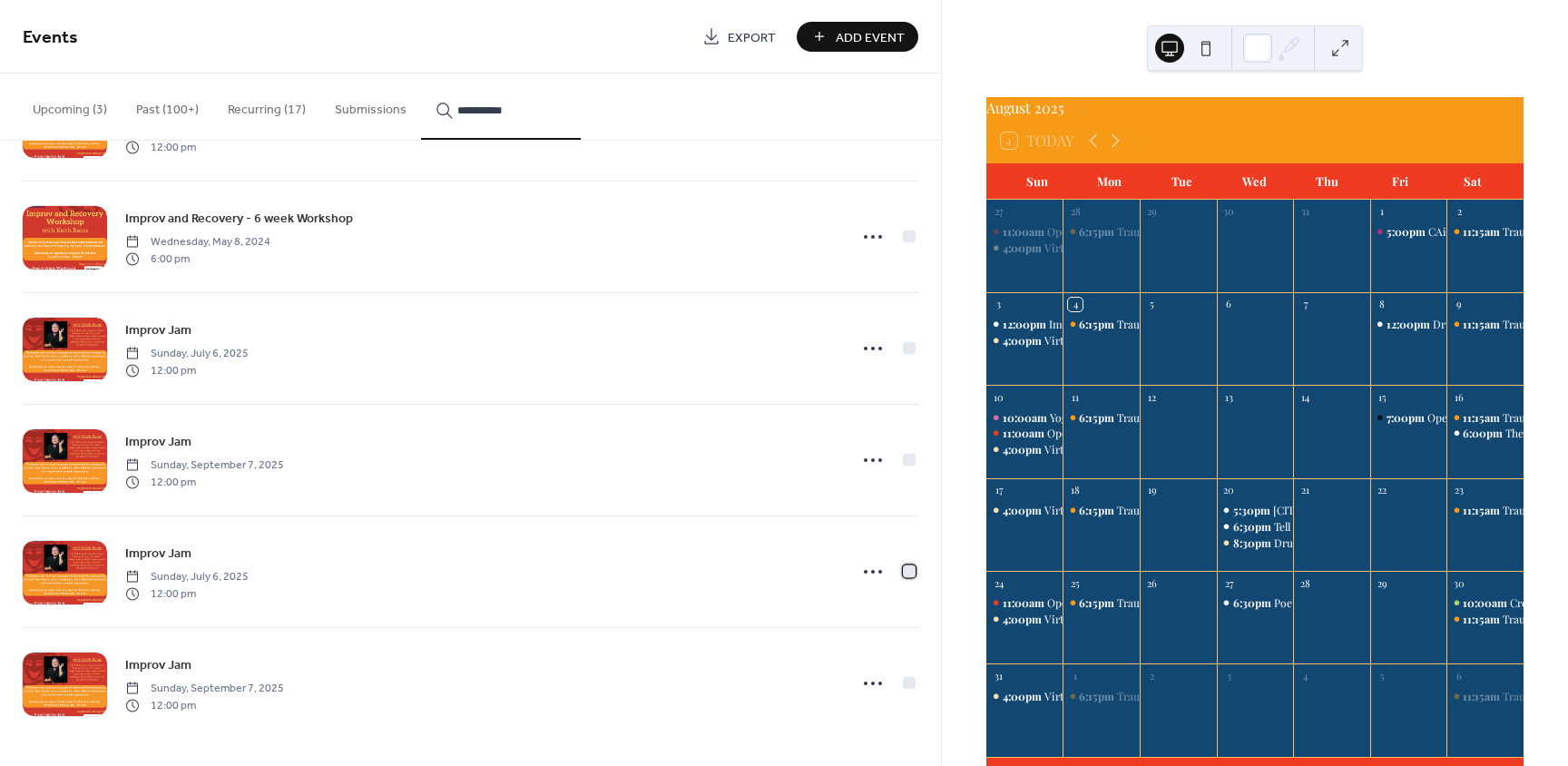 click at bounding box center (909, 571) 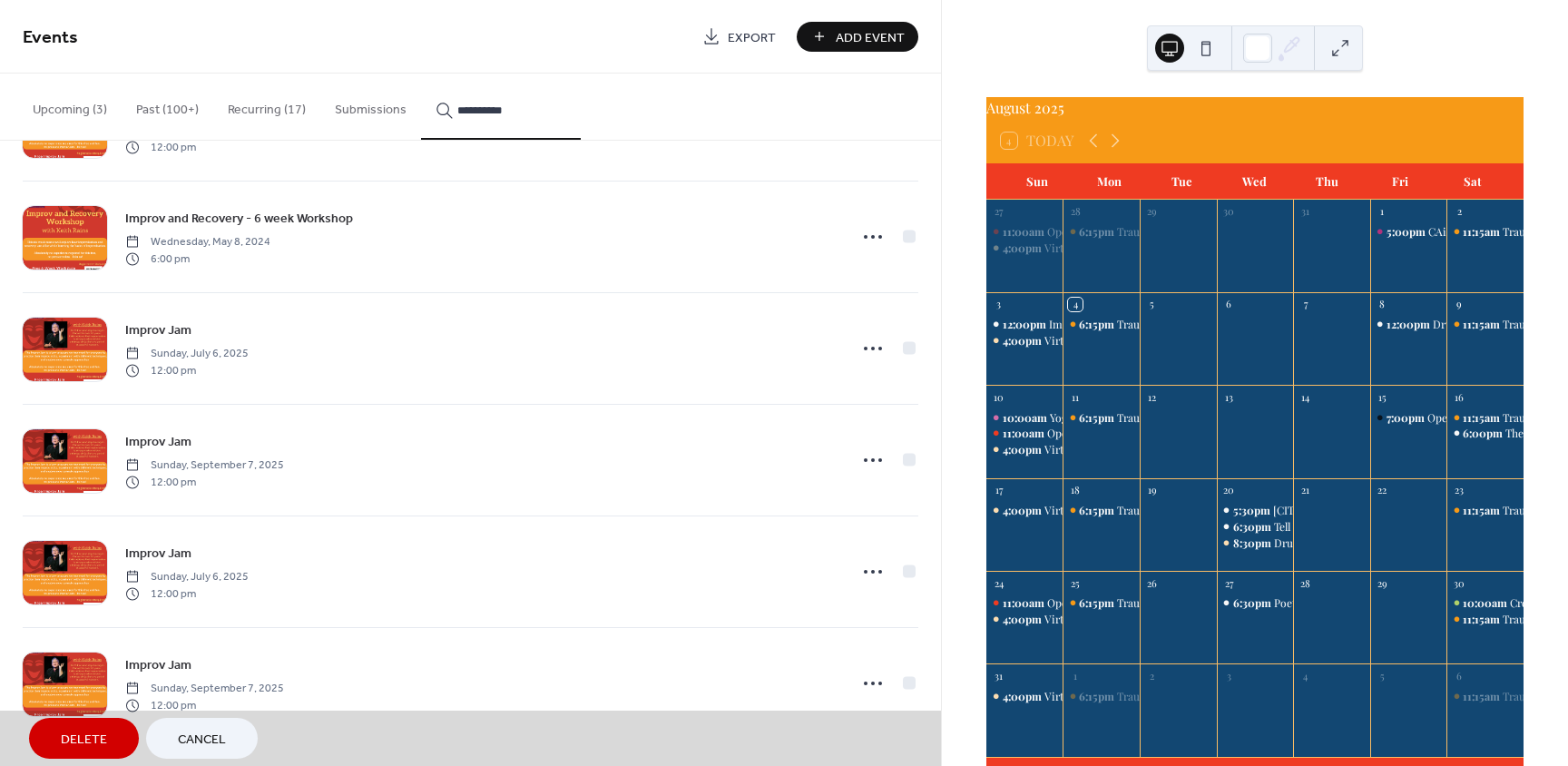 click on "Delete" at bounding box center [83, 740] 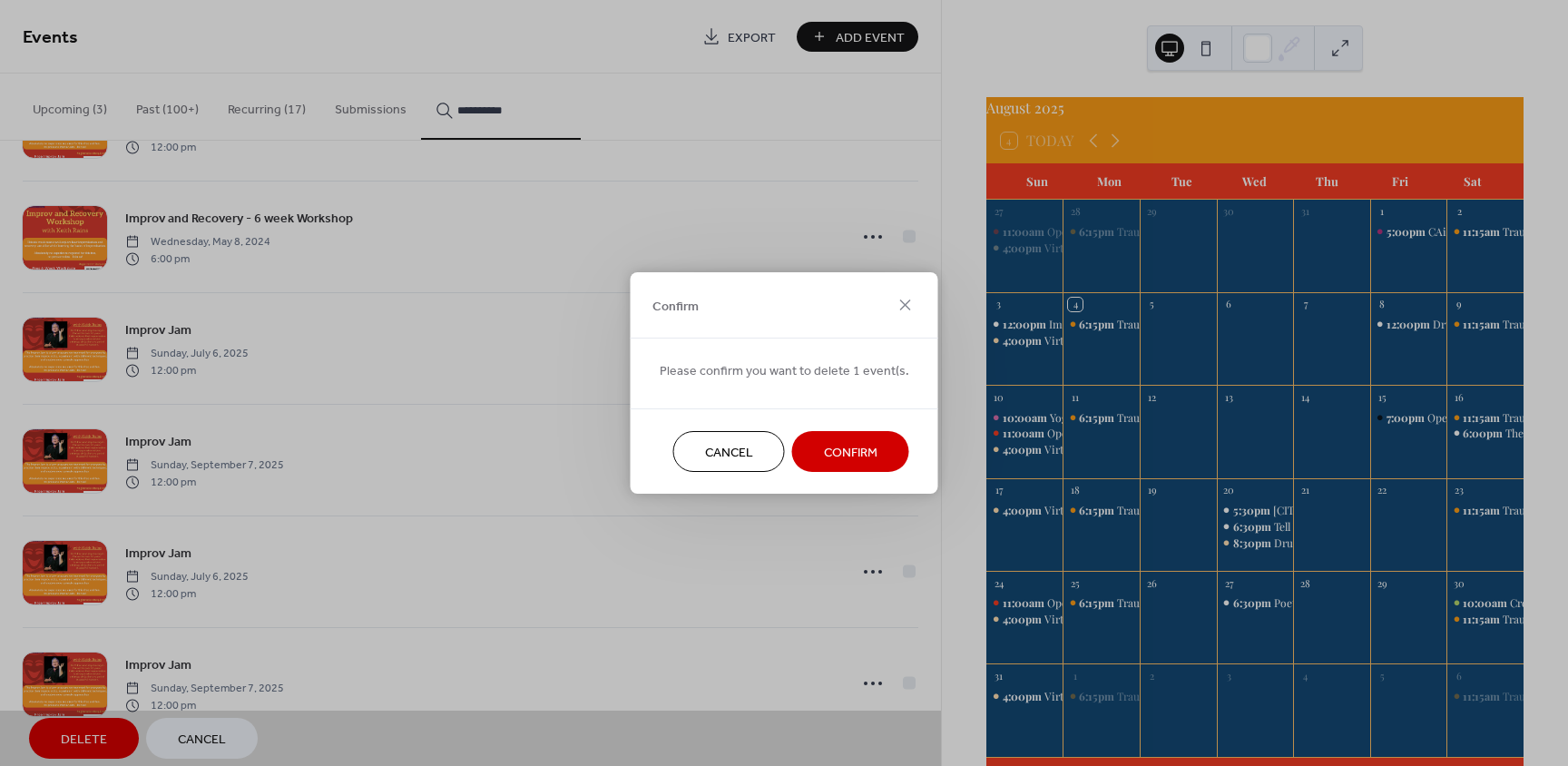 click on "Confirm" at bounding box center (850, 453) 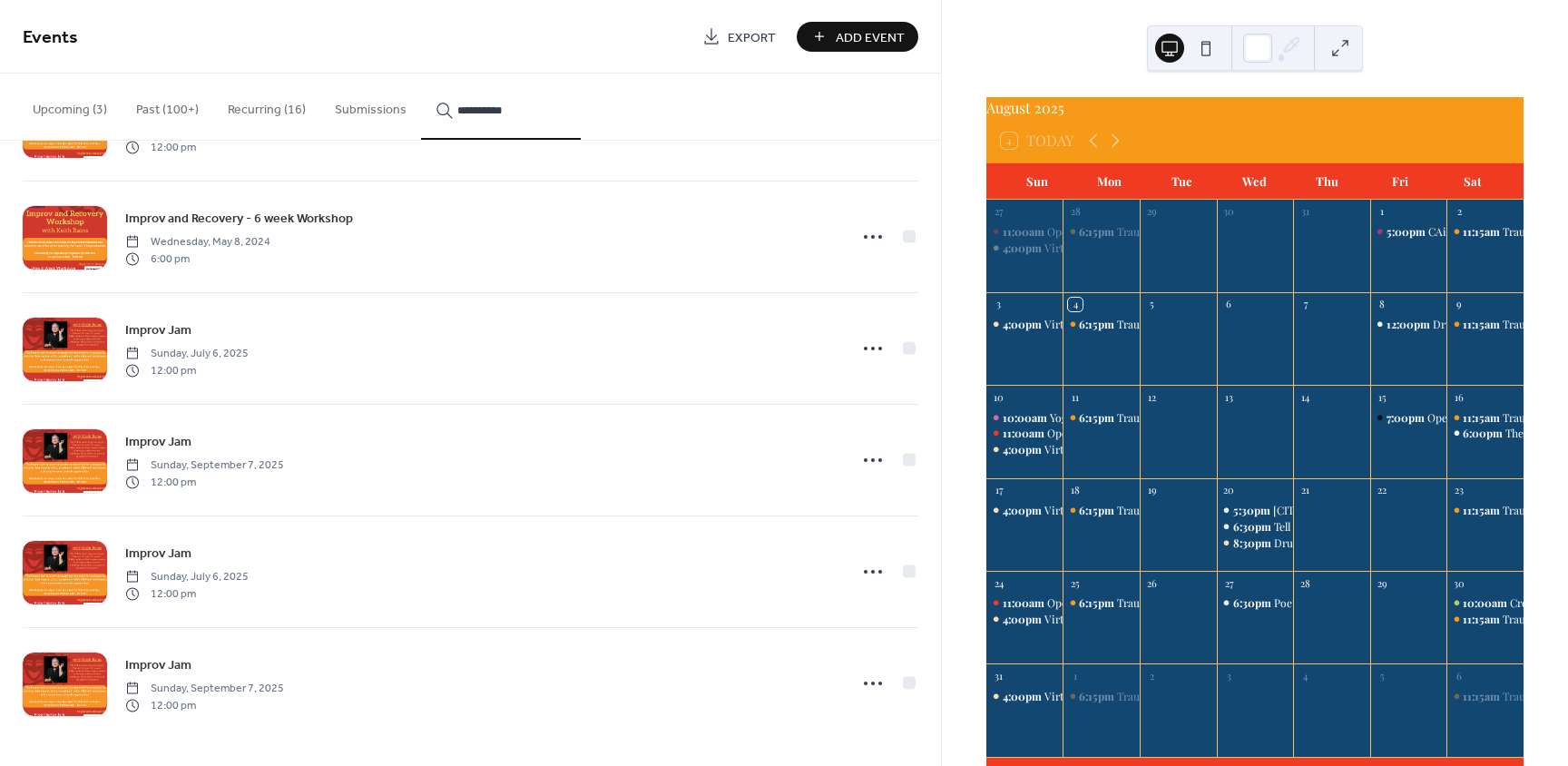 click 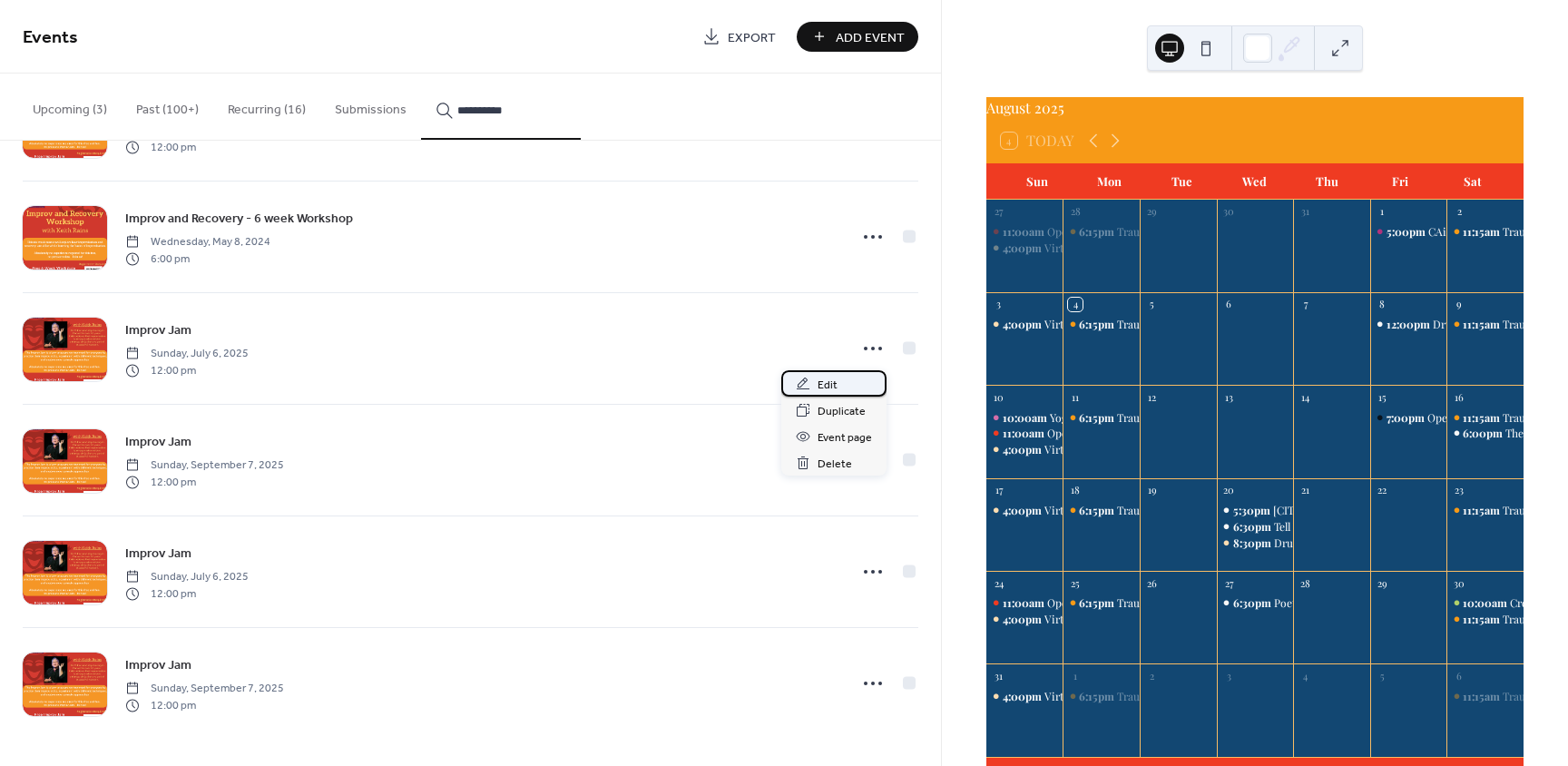 click on "Edit" at bounding box center [834, 383] 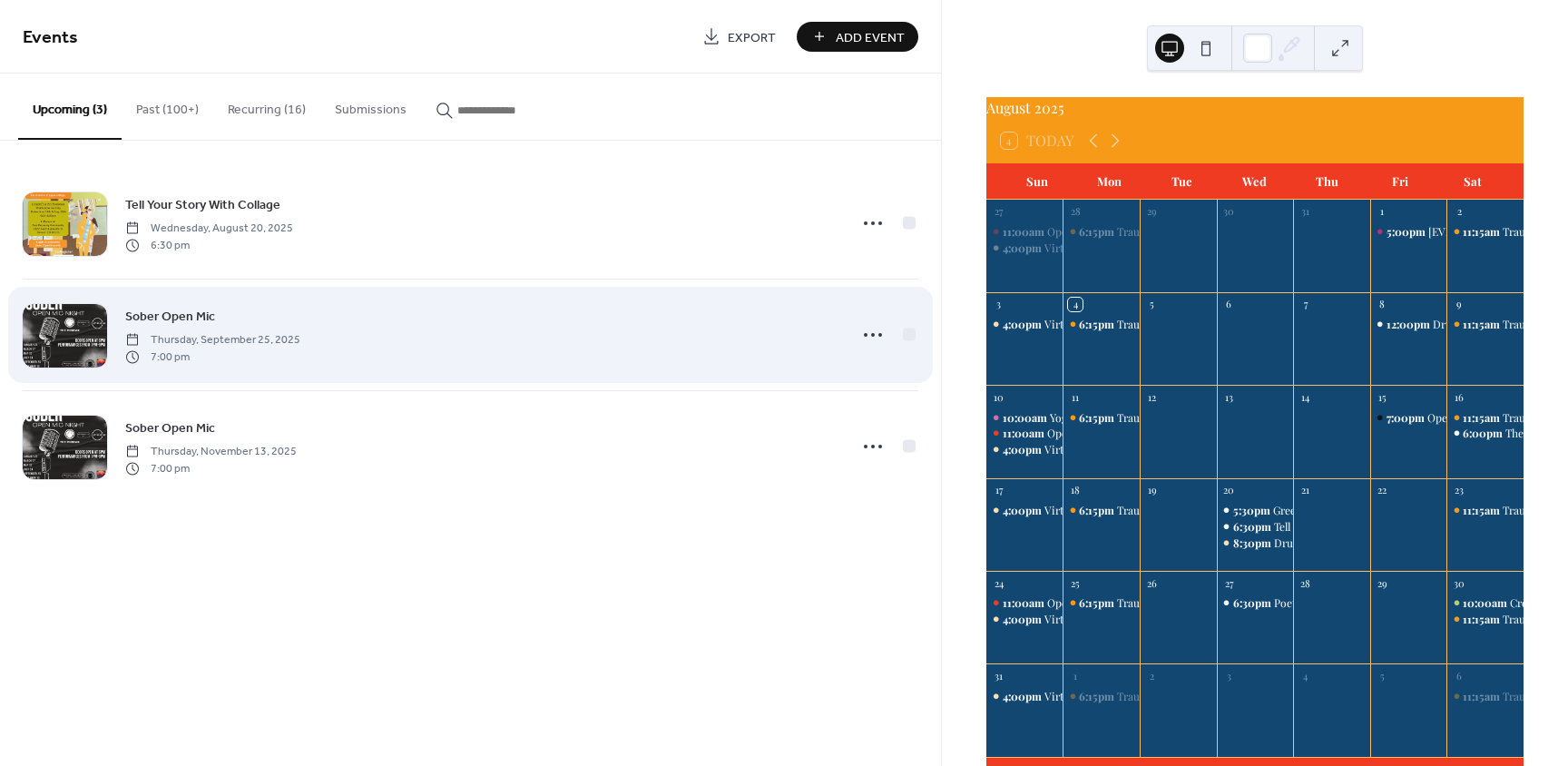 scroll, scrollTop: 0, scrollLeft: 0, axis: both 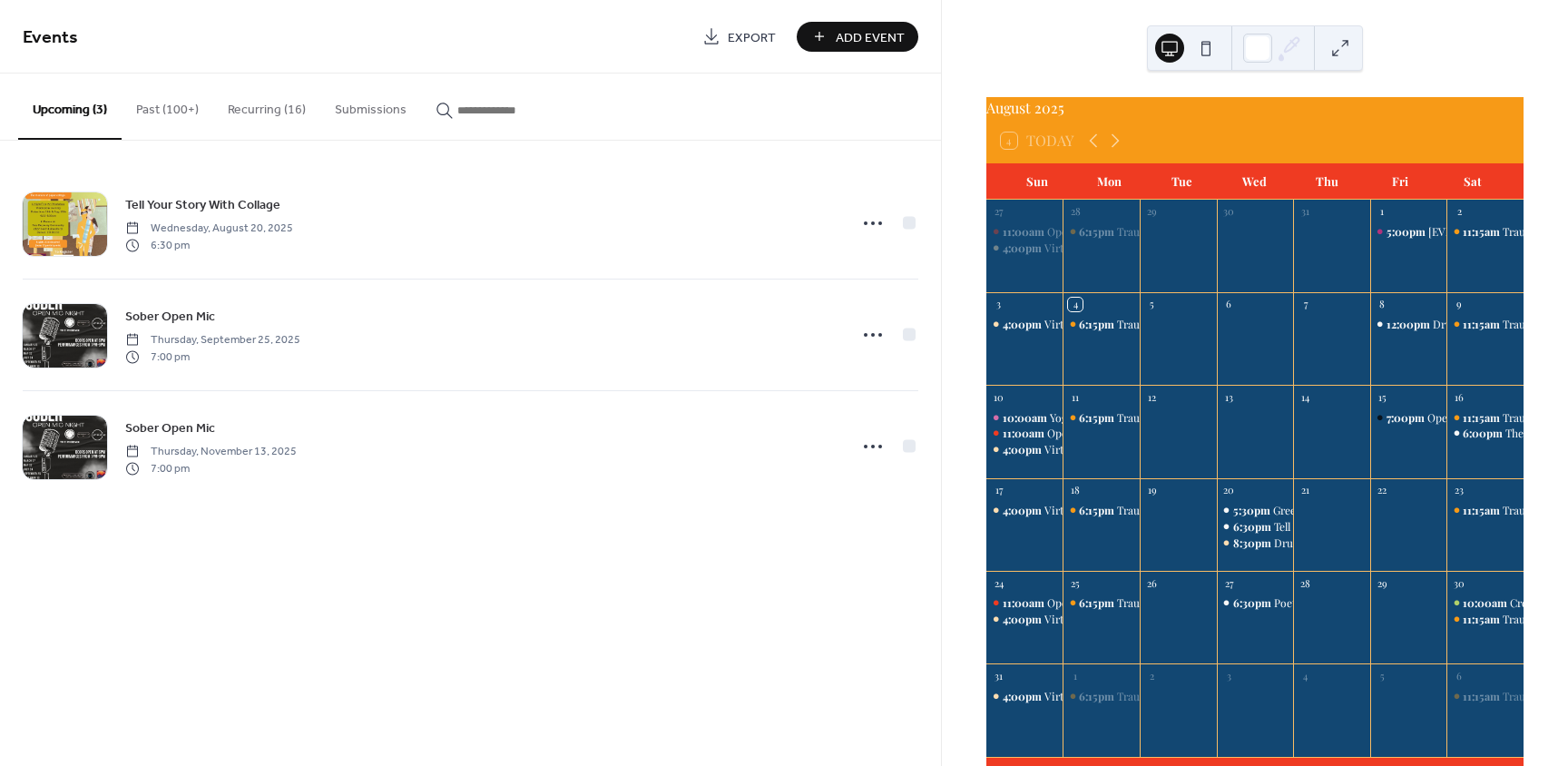 click at bounding box center [512, 110] 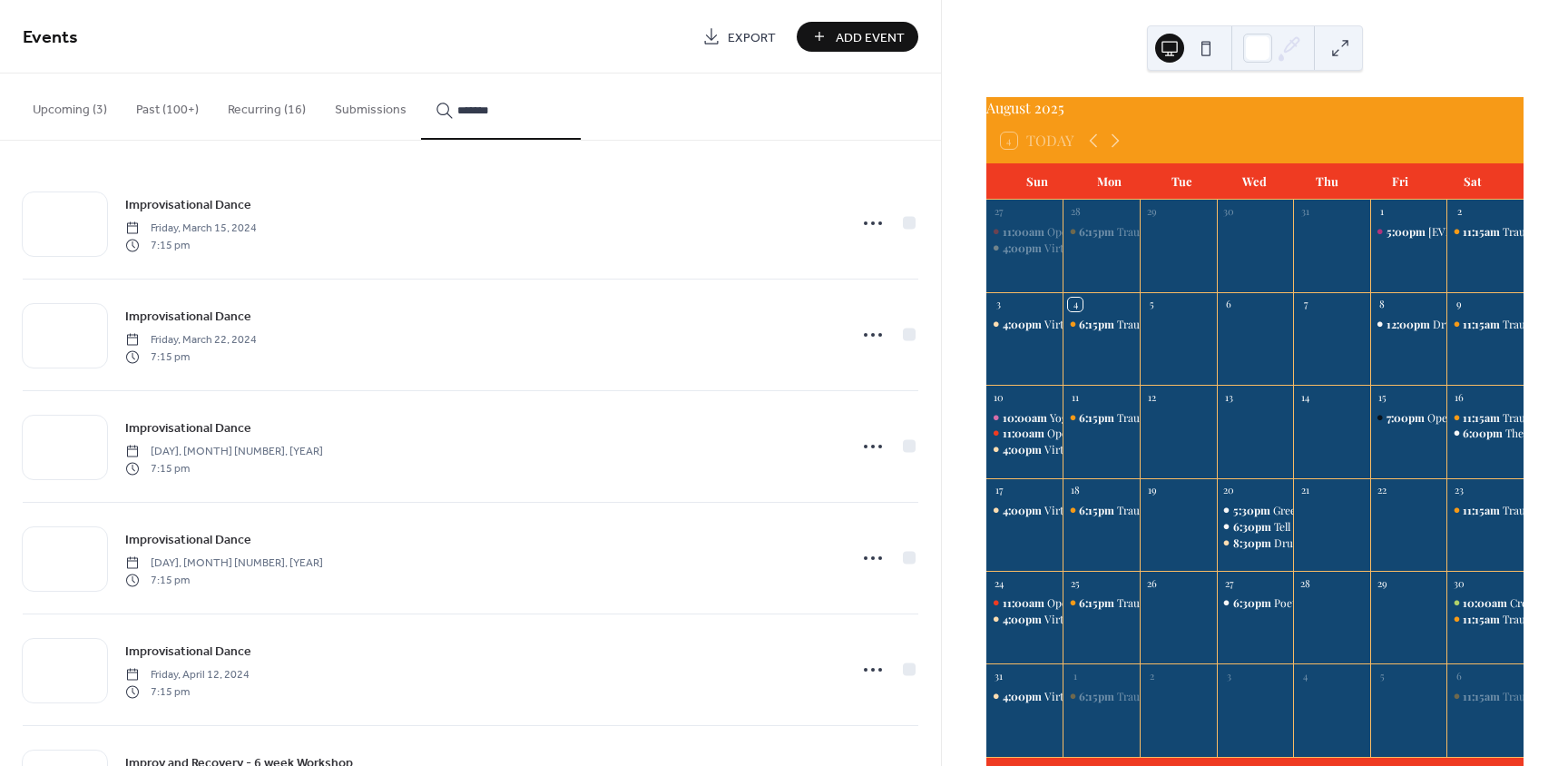 click on "******" at bounding box center (501, 106) 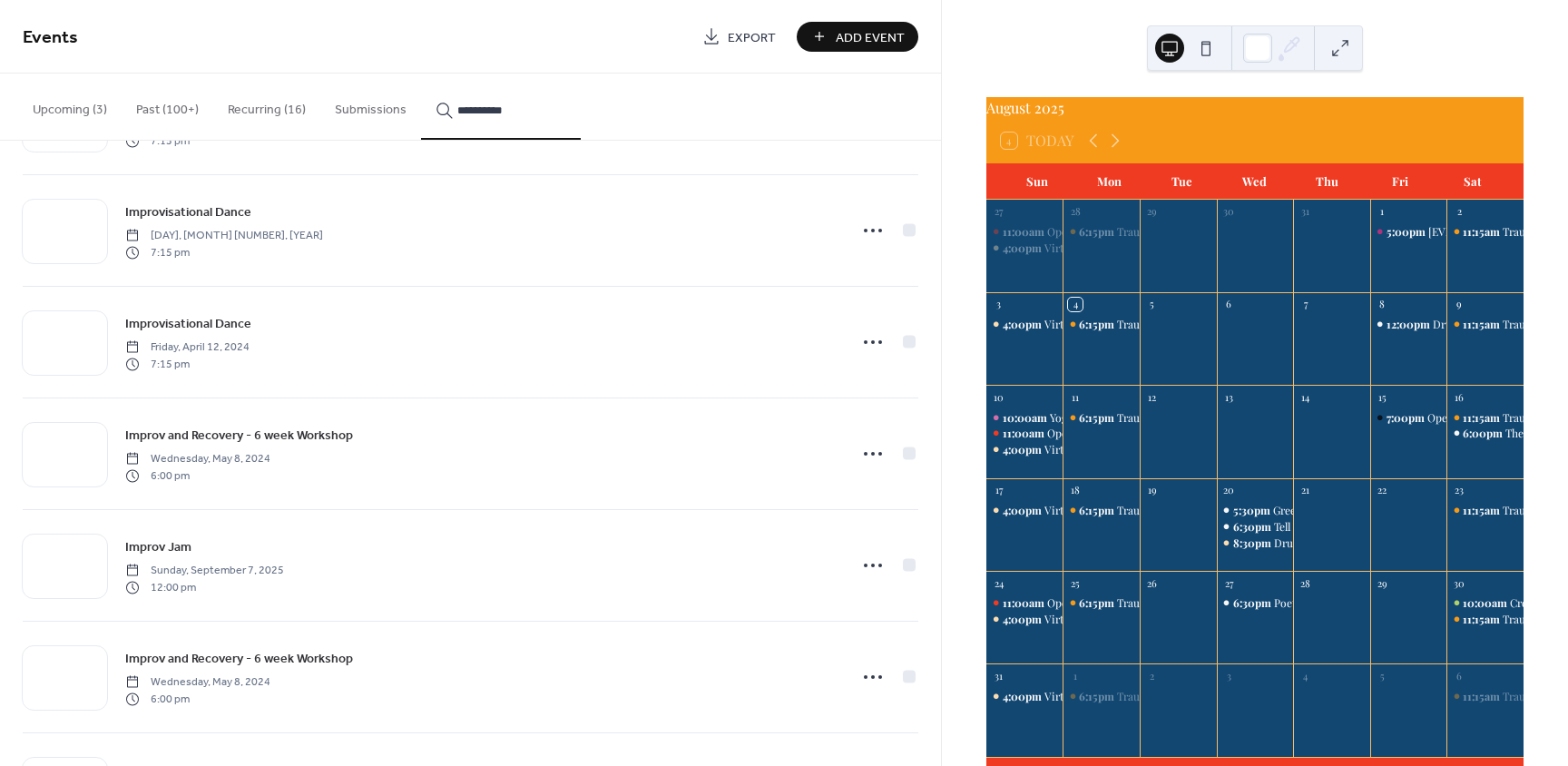 scroll, scrollTop: 545, scrollLeft: 0, axis: vertical 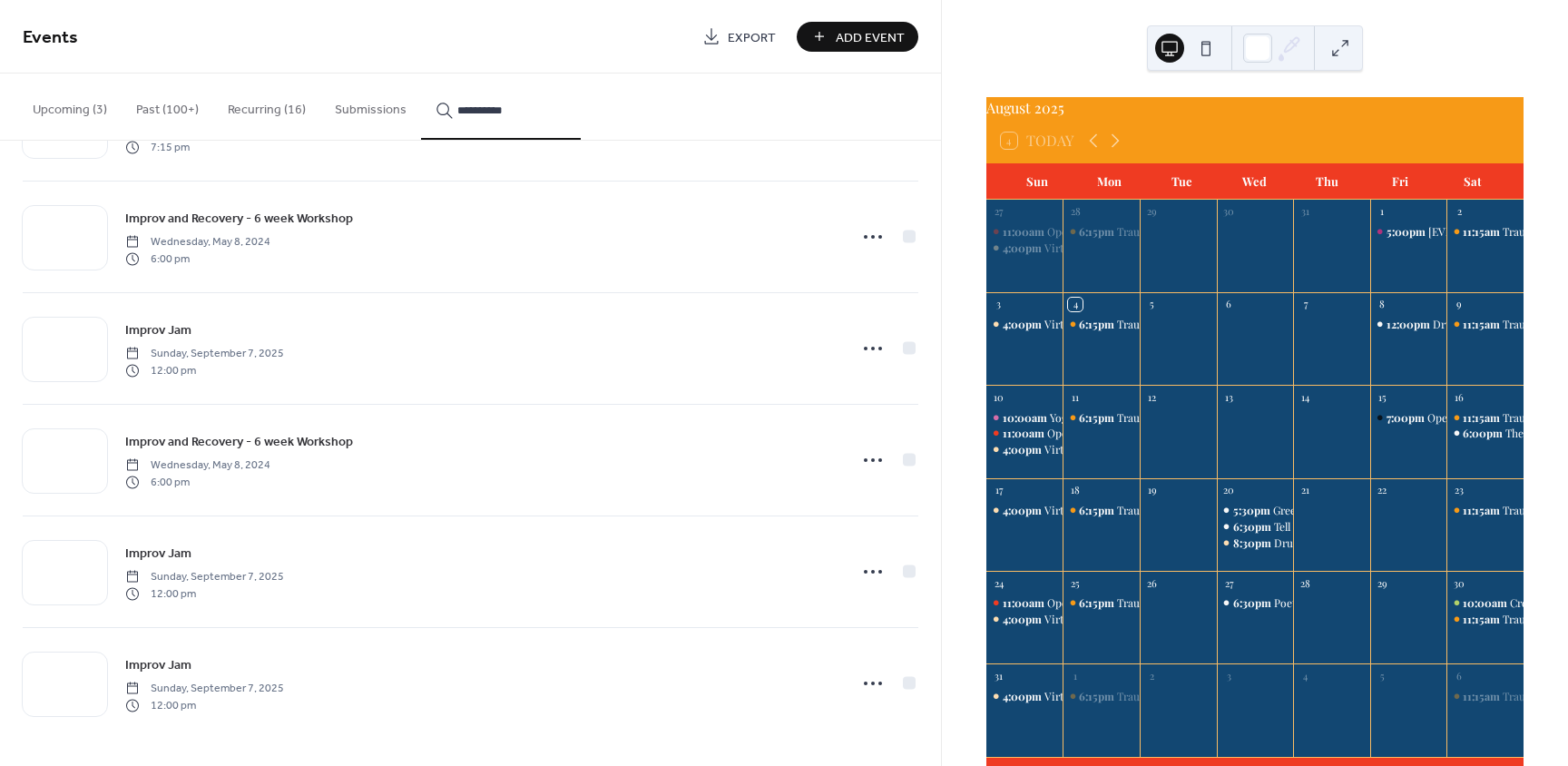 type on "**********" 